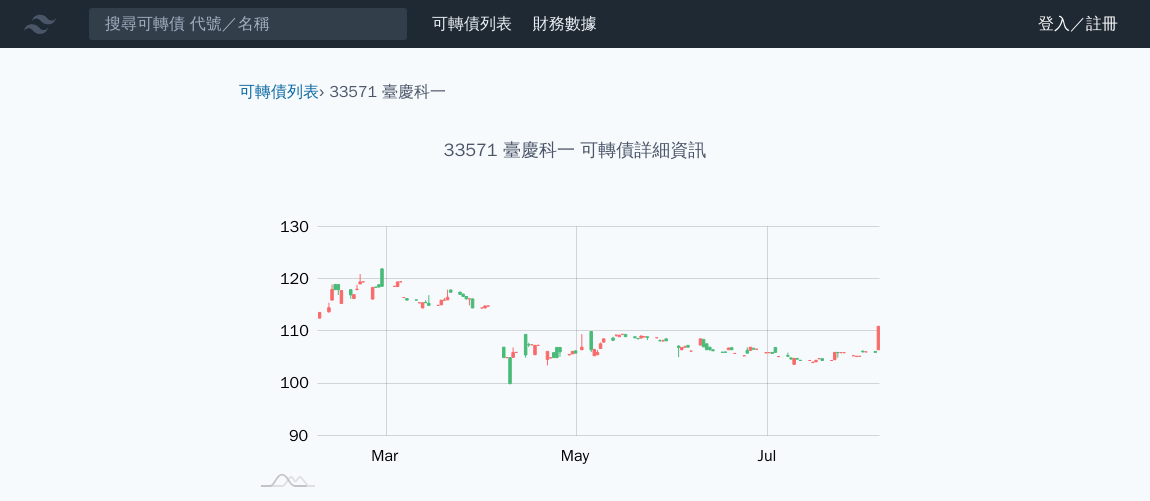 scroll, scrollTop: 0, scrollLeft: 0, axis: both 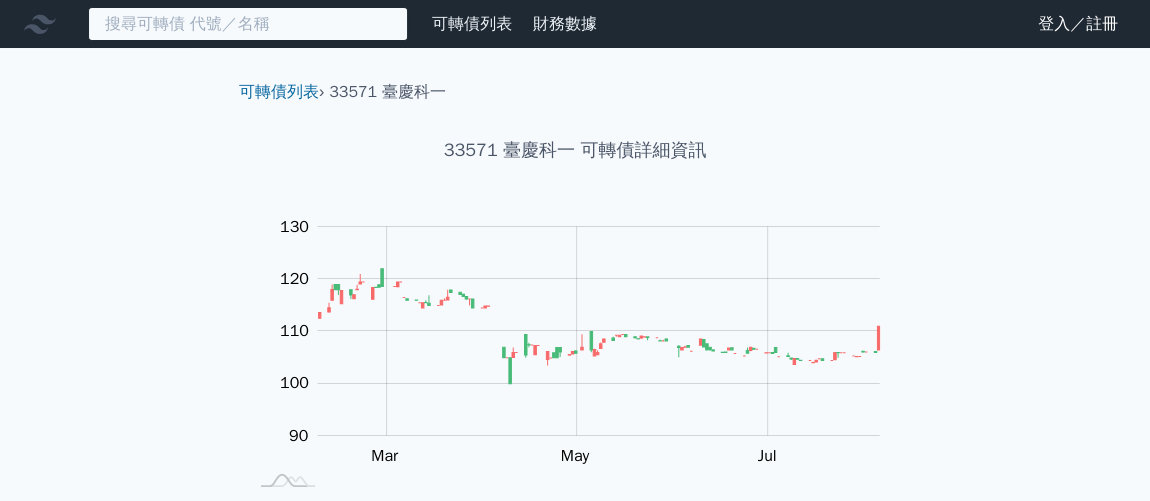 click at bounding box center (248, 24) 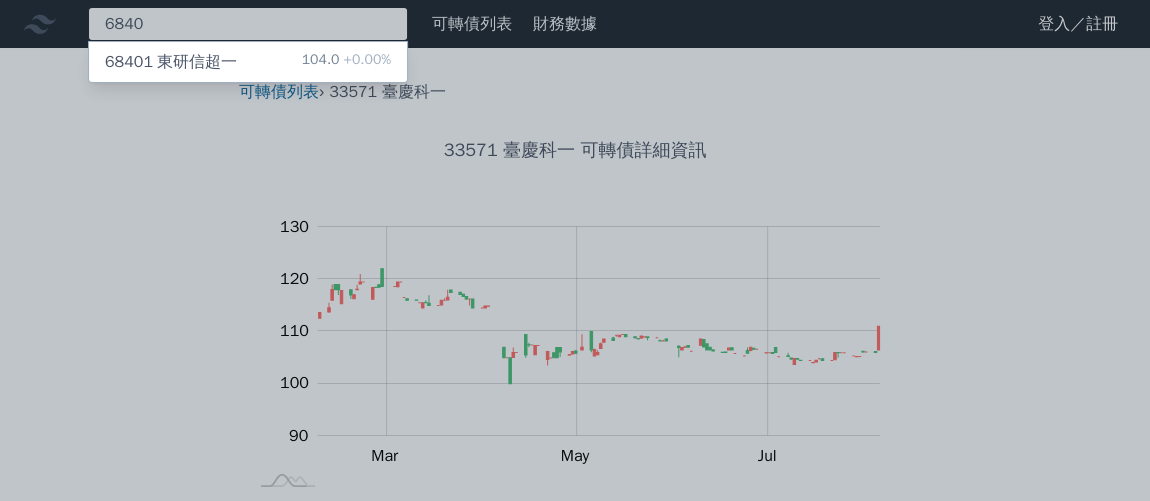 type on "6840" 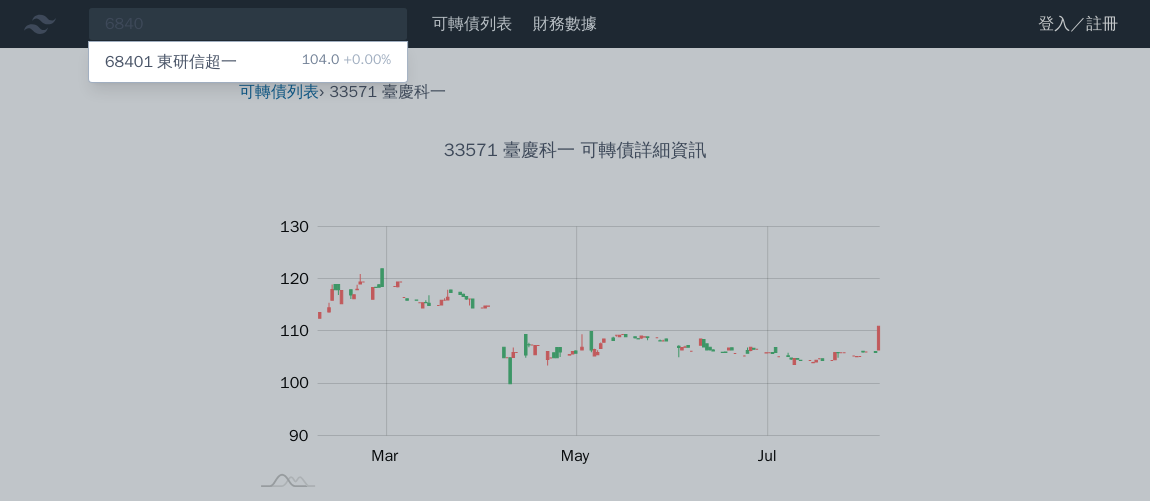 click on "68401 東研信超一
104.0 +0.00%" at bounding box center [248, 62] 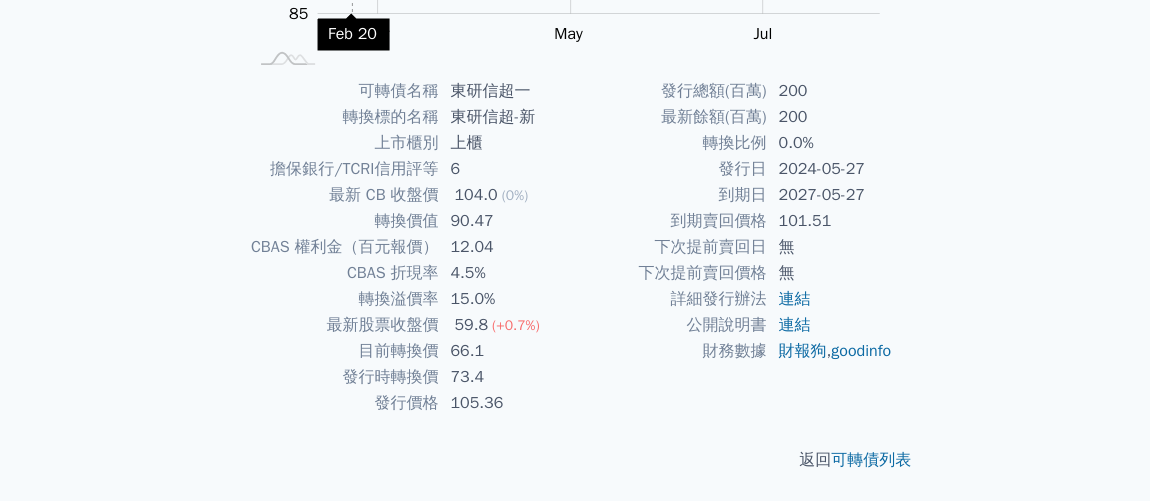 scroll, scrollTop: 424, scrollLeft: 0, axis: vertical 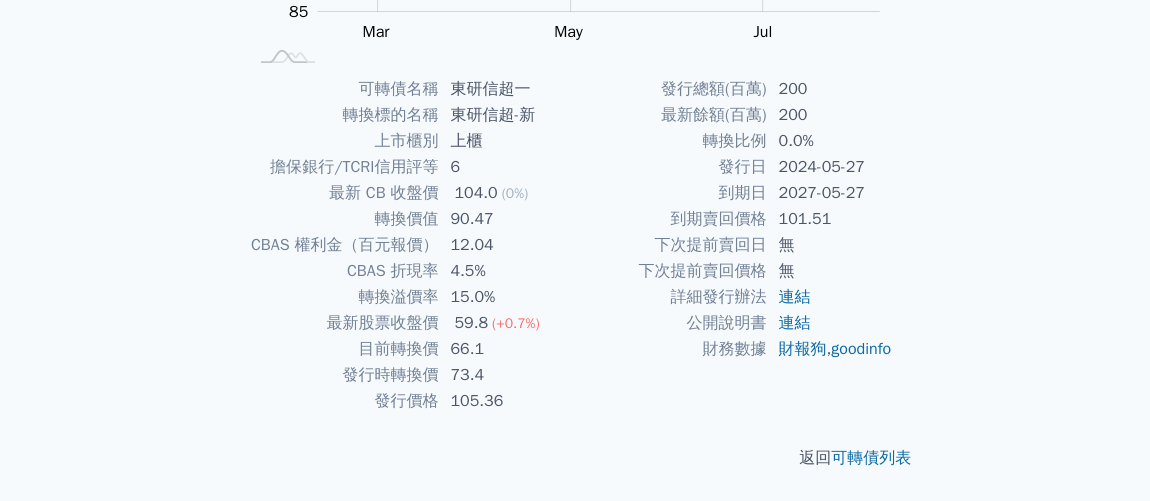 click on "最新餘額(百萬)" at bounding box center [670, 115] 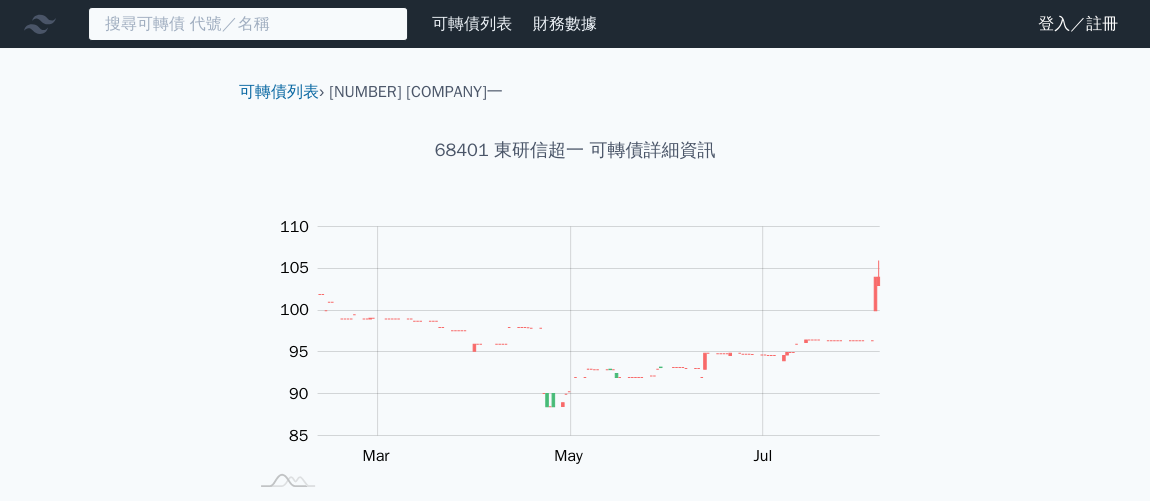 click at bounding box center (248, 24) 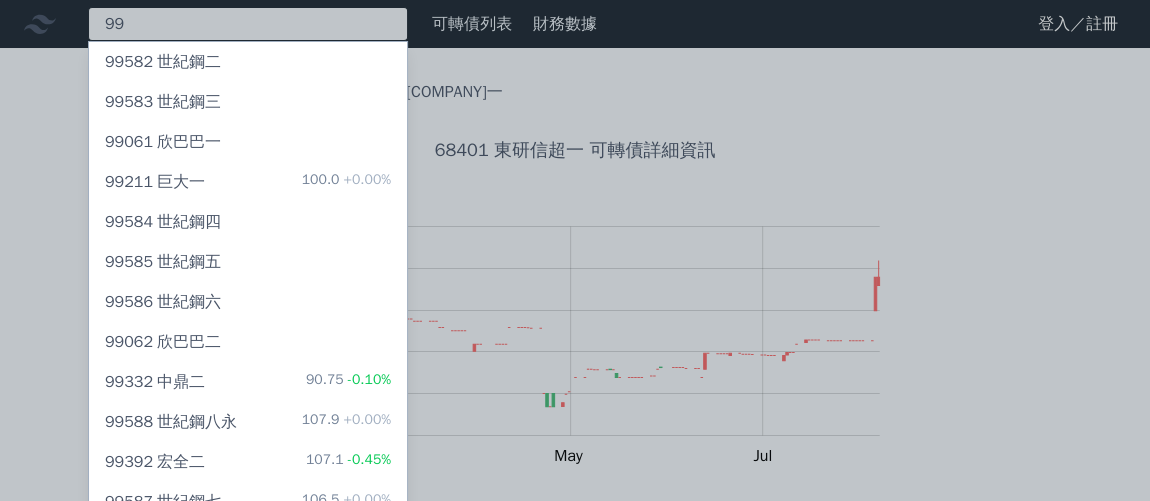 type on "9" 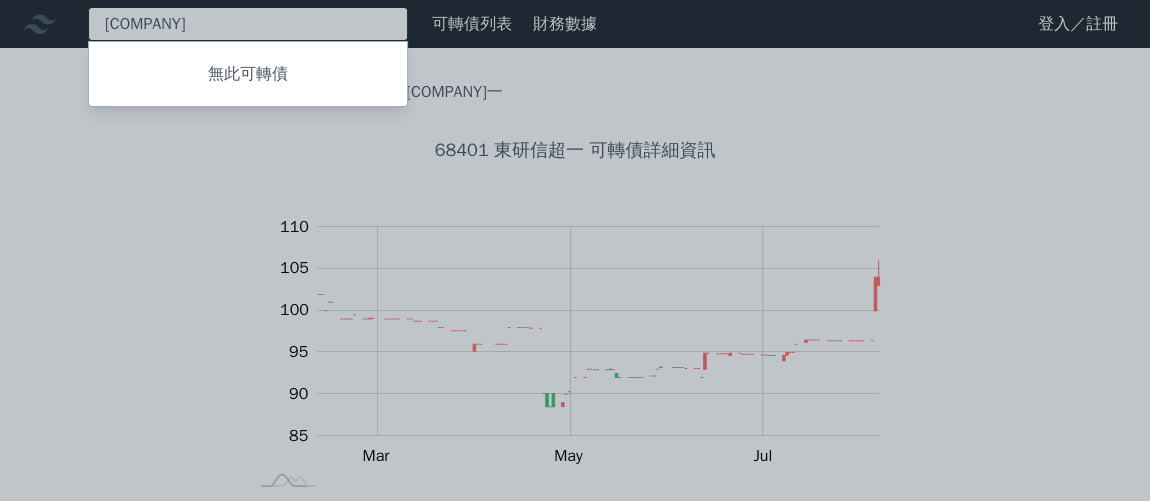 type on "三" 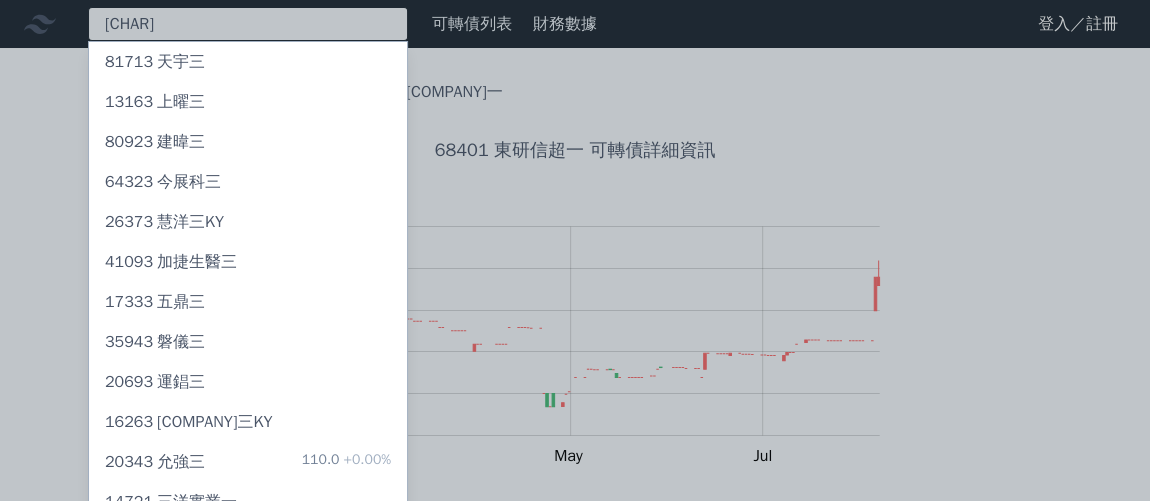 scroll, scrollTop: 90, scrollLeft: 0, axis: vertical 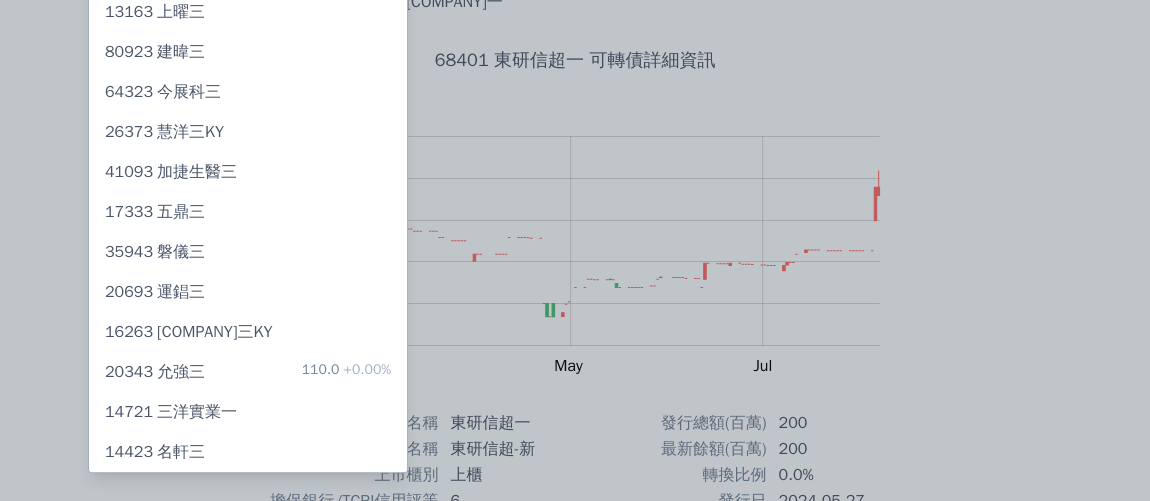 type on "三" 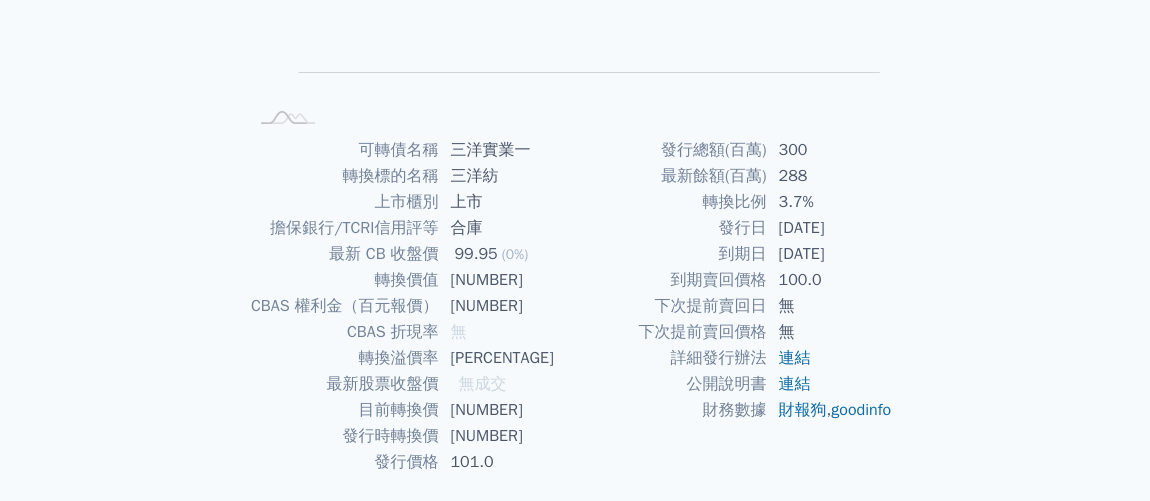scroll, scrollTop: 0, scrollLeft: 0, axis: both 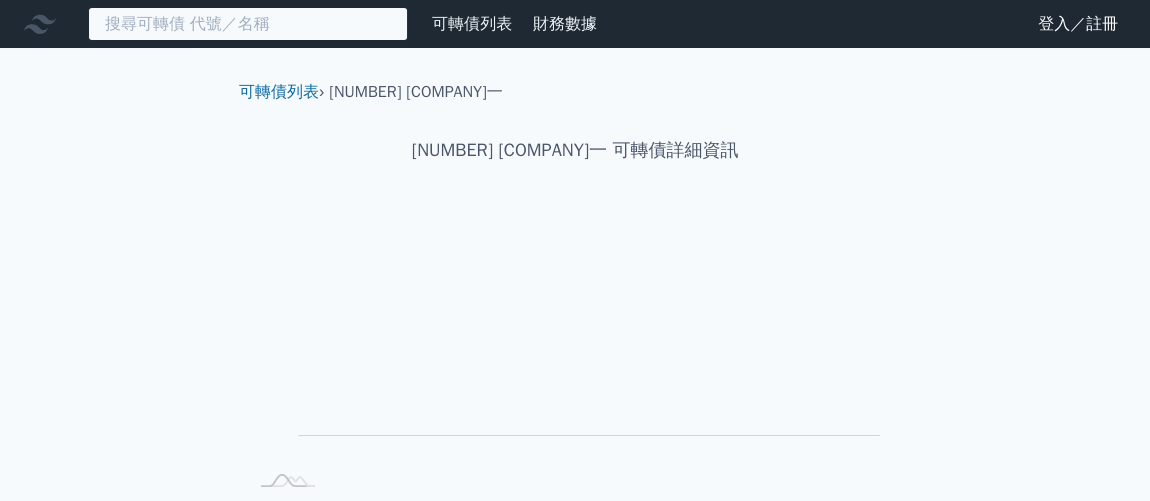 click at bounding box center [248, 24] 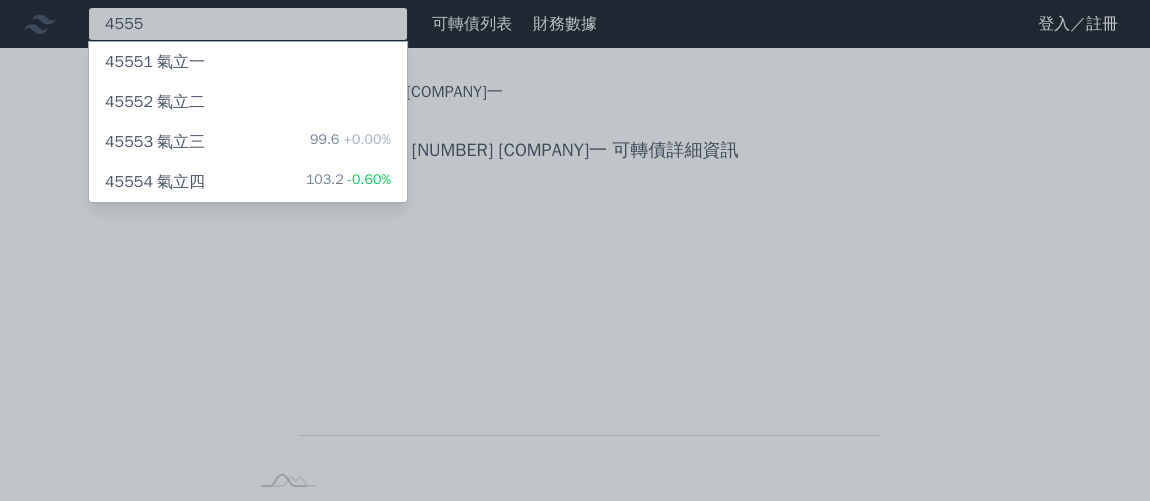 type on "4555" 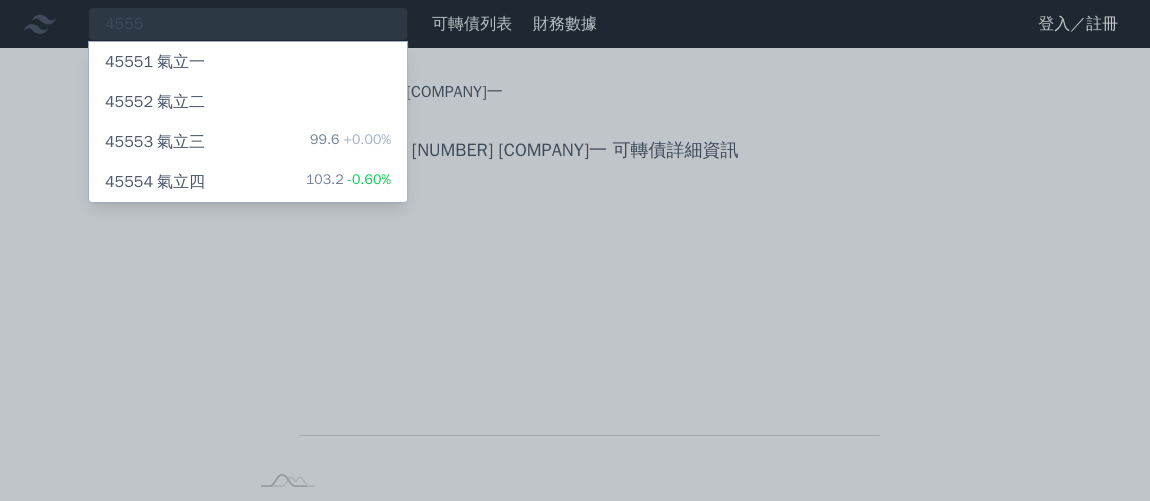click on "45554 氣立四
103.2 -0.60%" at bounding box center [248, 182] 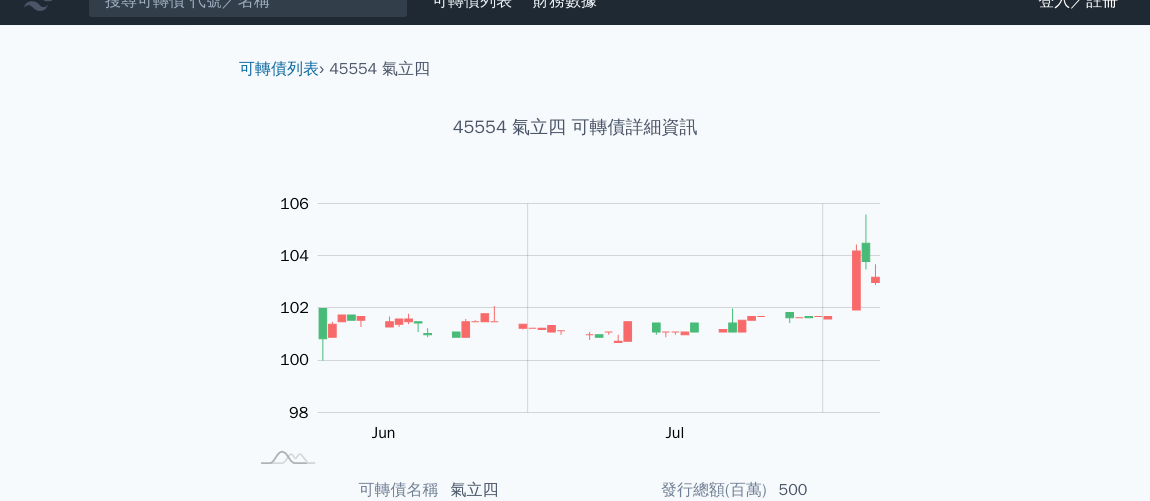 scroll, scrollTop: 0, scrollLeft: 0, axis: both 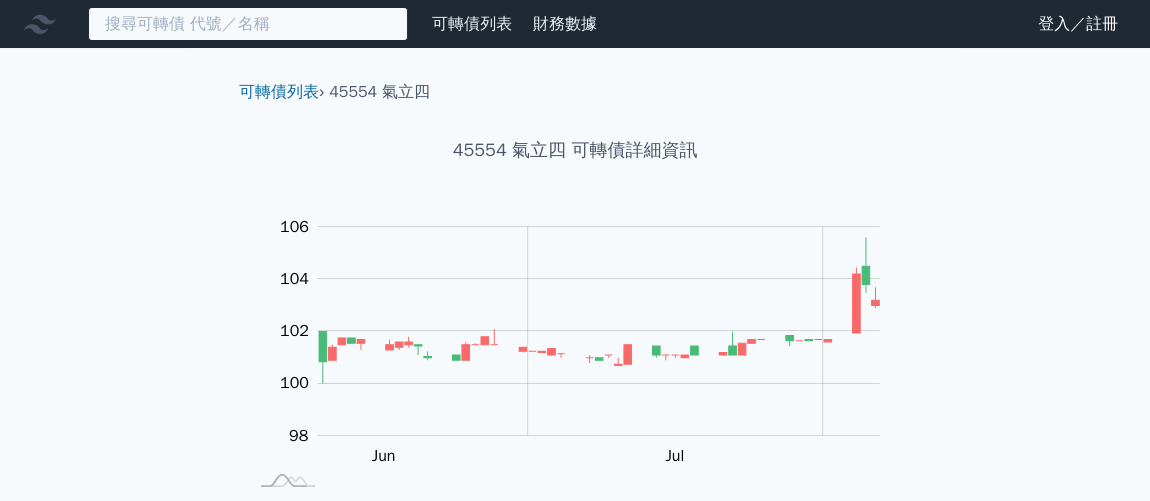 click at bounding box center (248, 24) 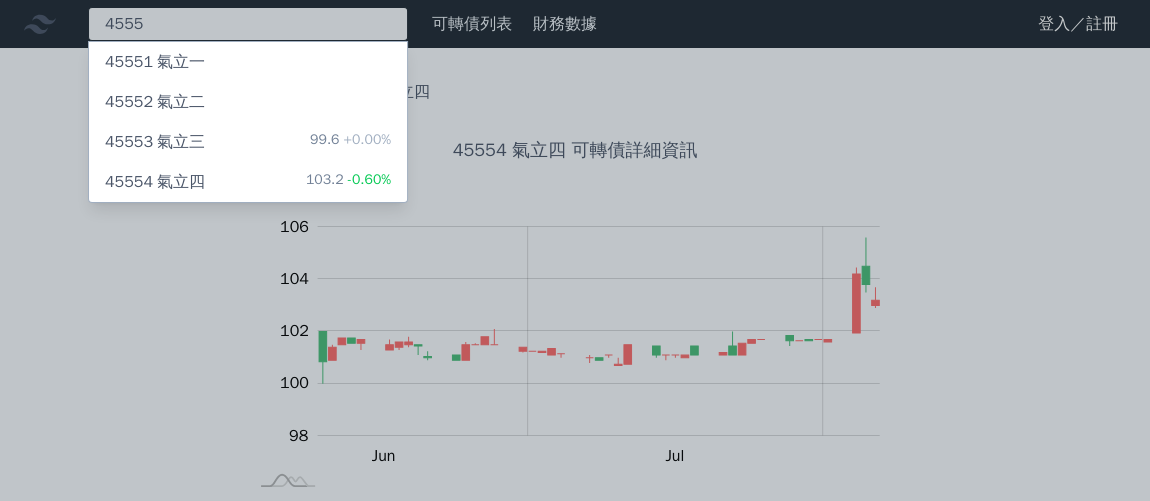 type on "4555" 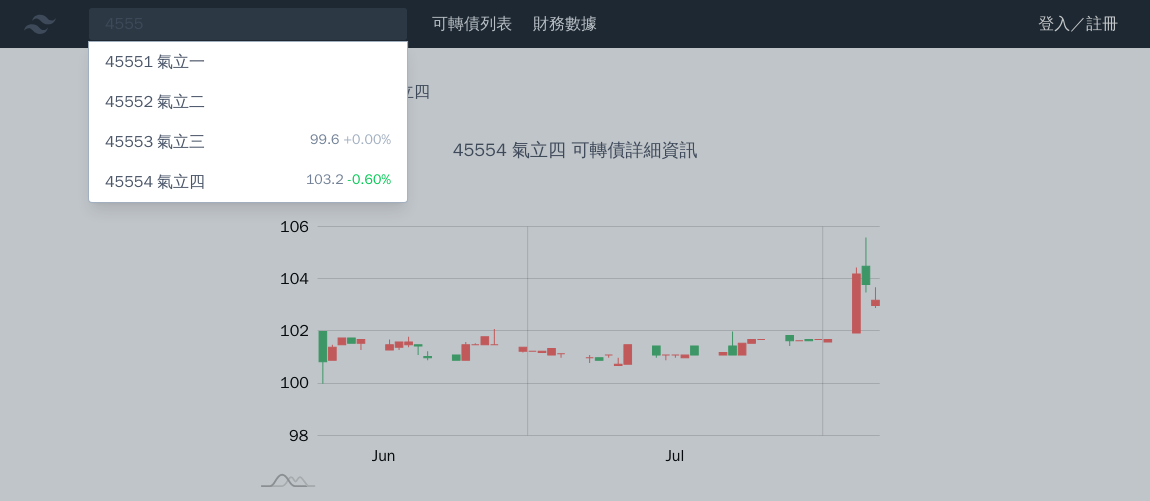 click on "45553 氣立三
99.6 +0.00%" at bounding box center (248, 142) 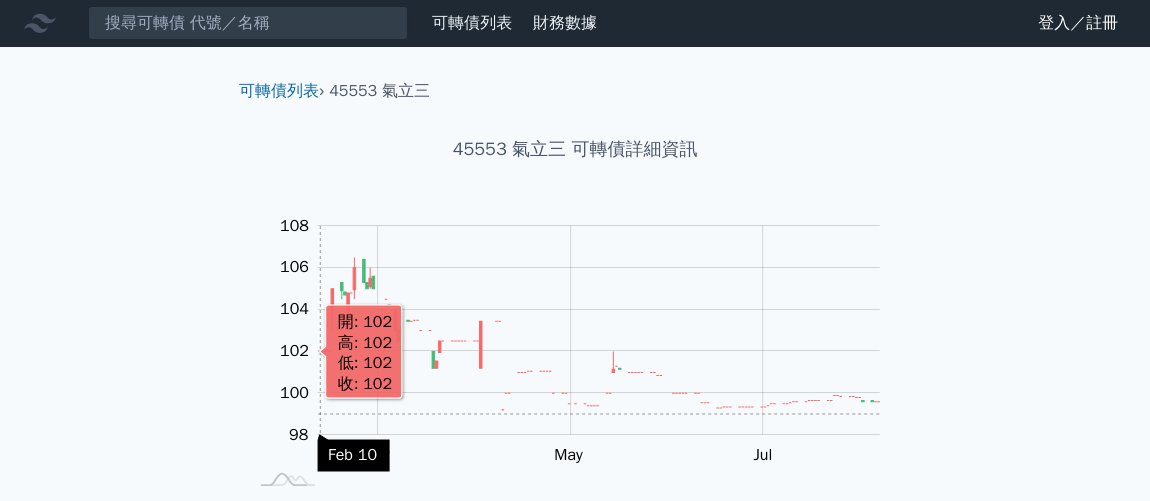 scroll, scrollTop: 0, scrollLeft: 0, axis: both 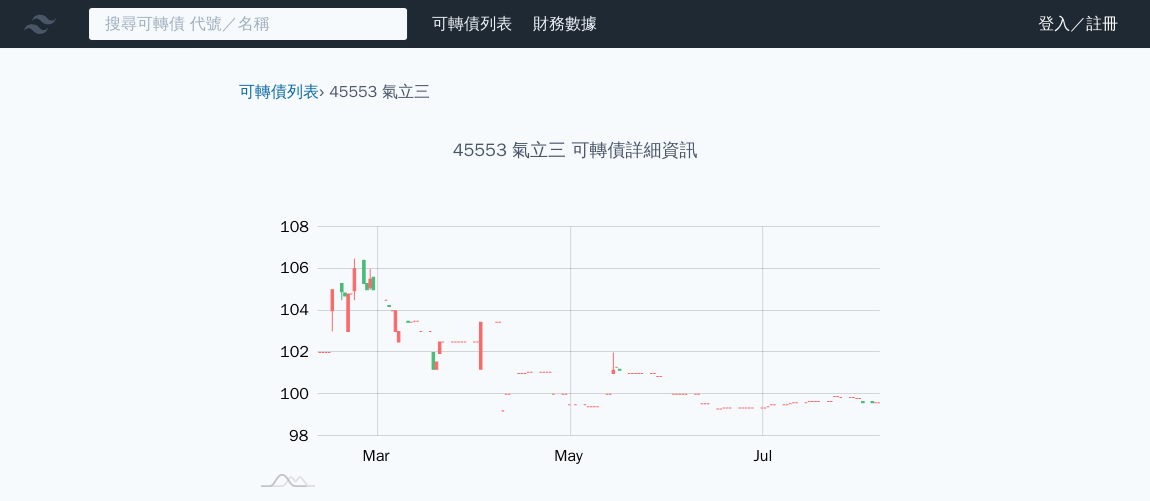 click at bounding box center (248, 24) 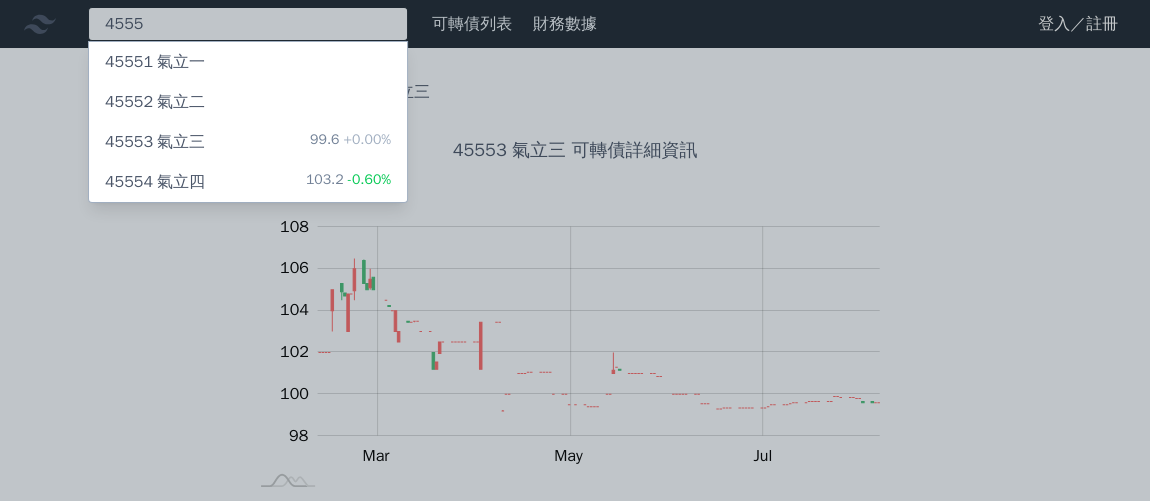 type on "4555" 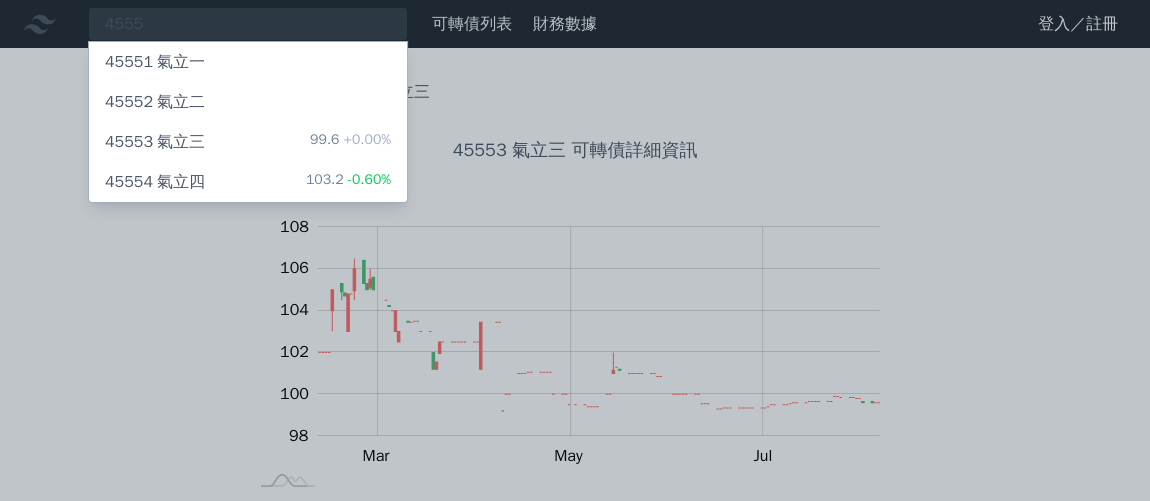 click on "45554 氣立四
103.2 -0.60%" at bounding box center (248, 182) 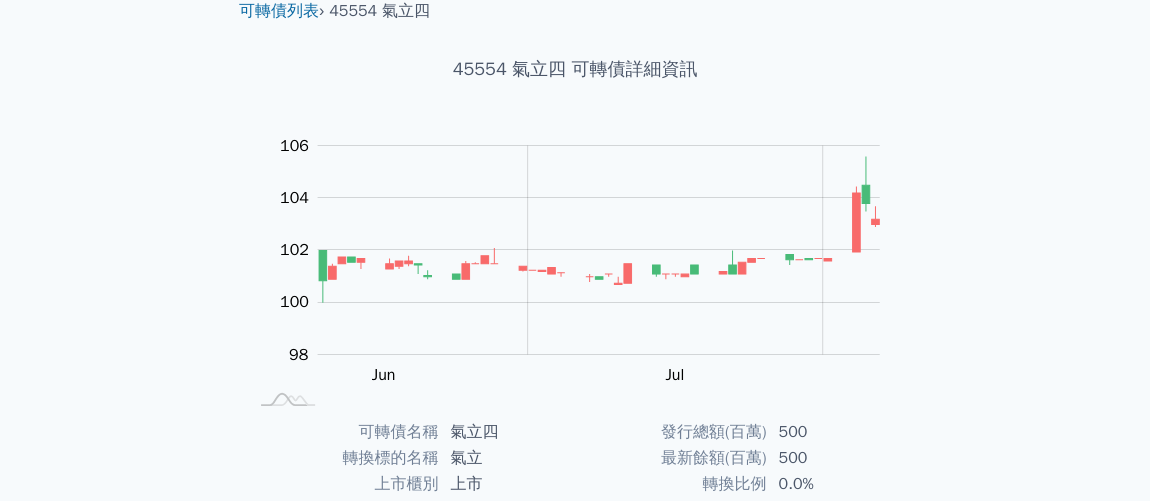 scroll, scrollTop: 0, scrollLeft: 0, axis: both 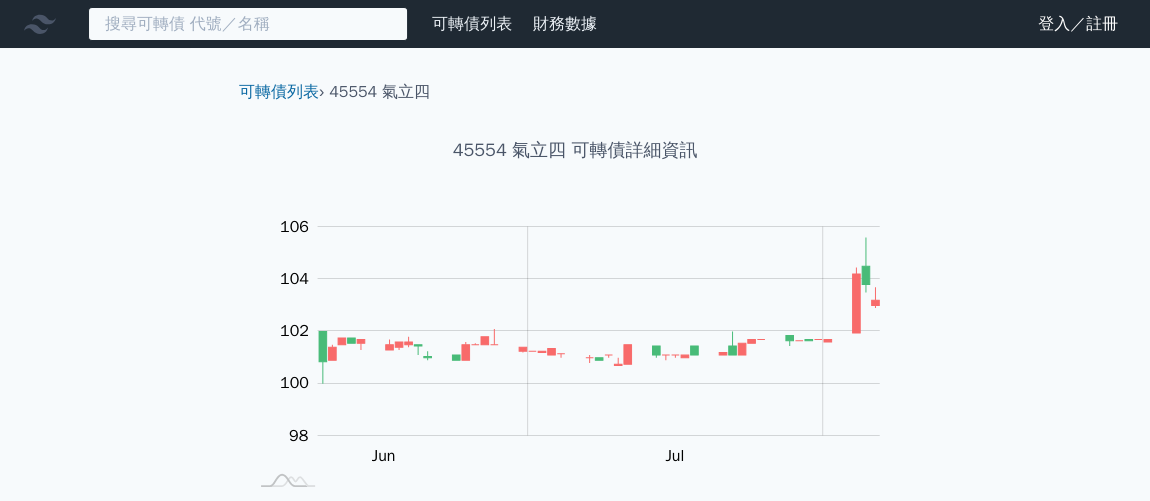 click at bounding box center (248, 24) 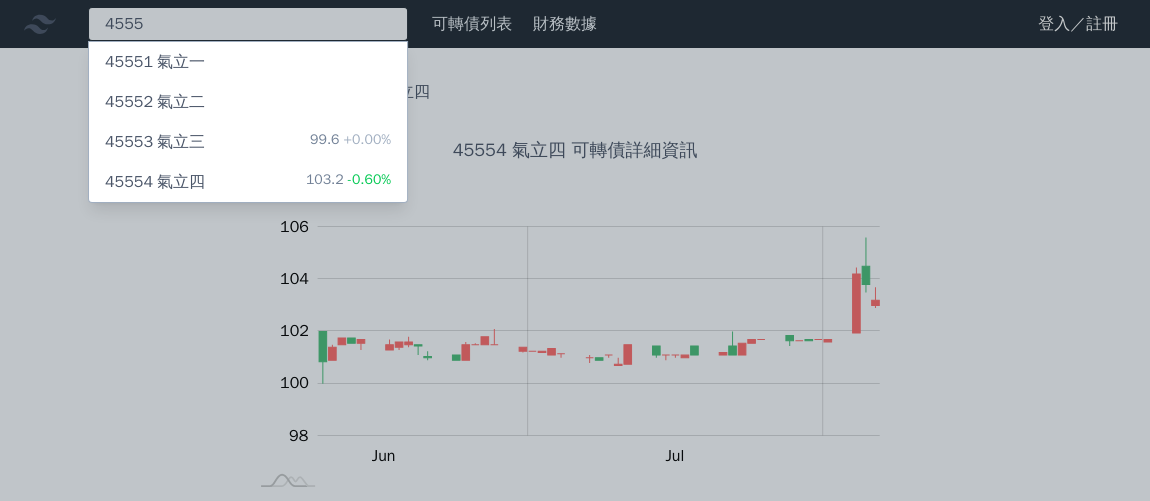 type on "4555" 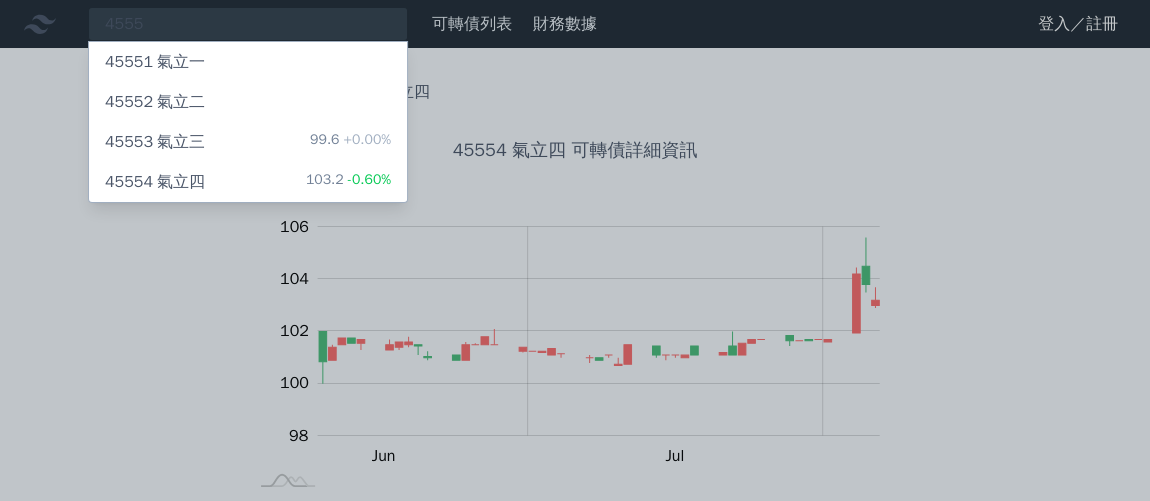 click on "45552 氣立二" at bounding box center (248, 102) 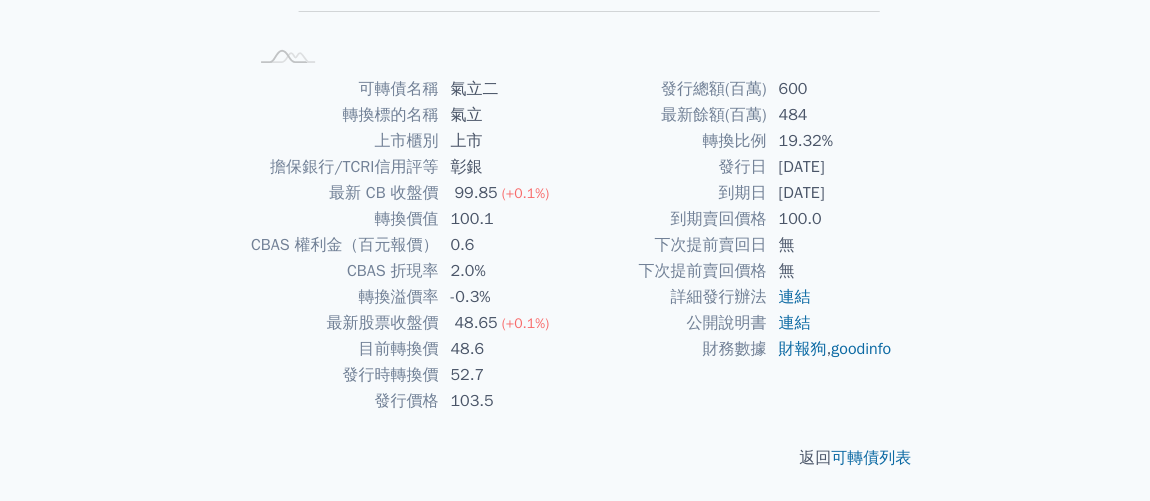 scroll, scrollTop: 0, scrollLeft: 0, axis: both 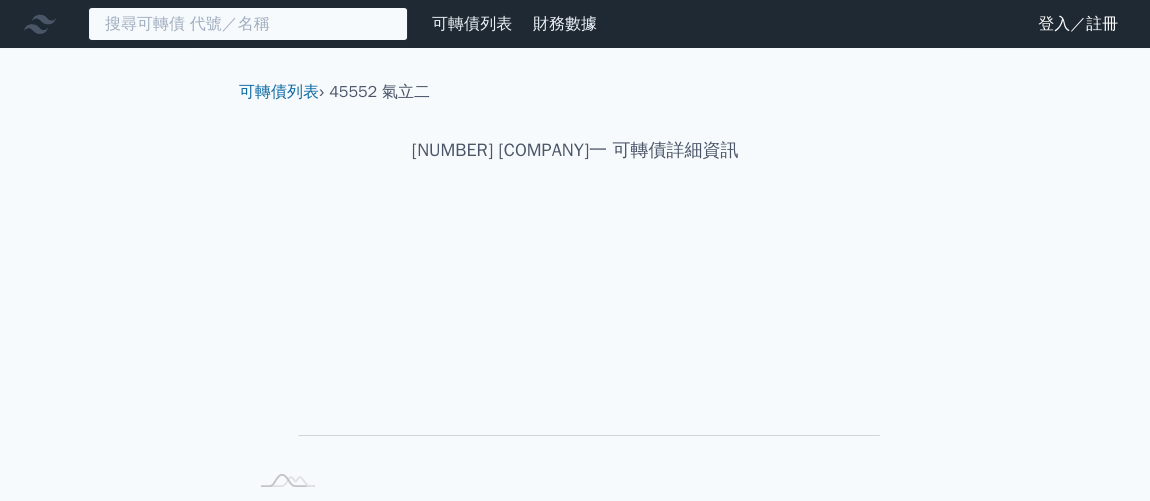 click at bounding box center [248, 24] 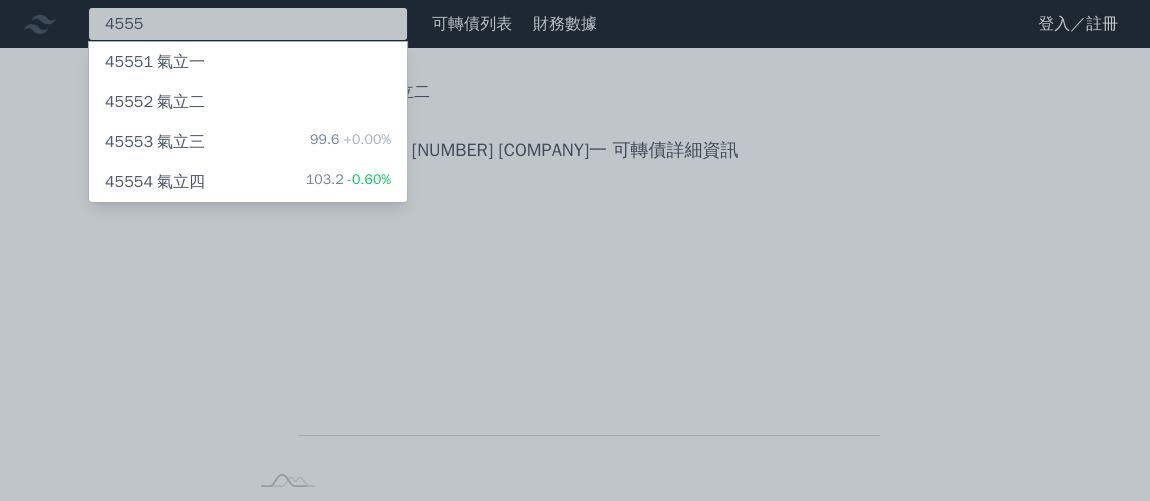 type on "4555" 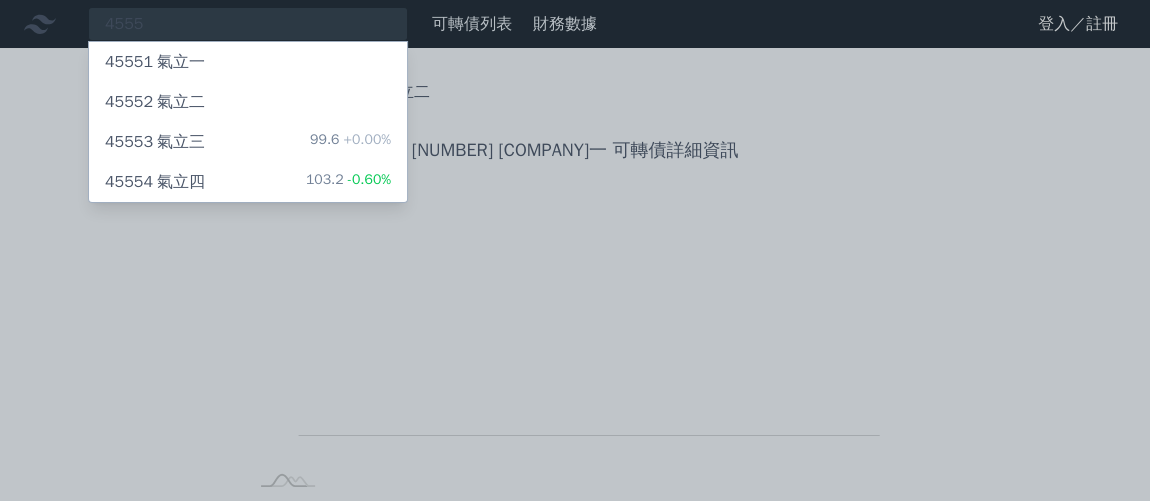 click on "45551 氣立一" at bounding box center (248, 62) 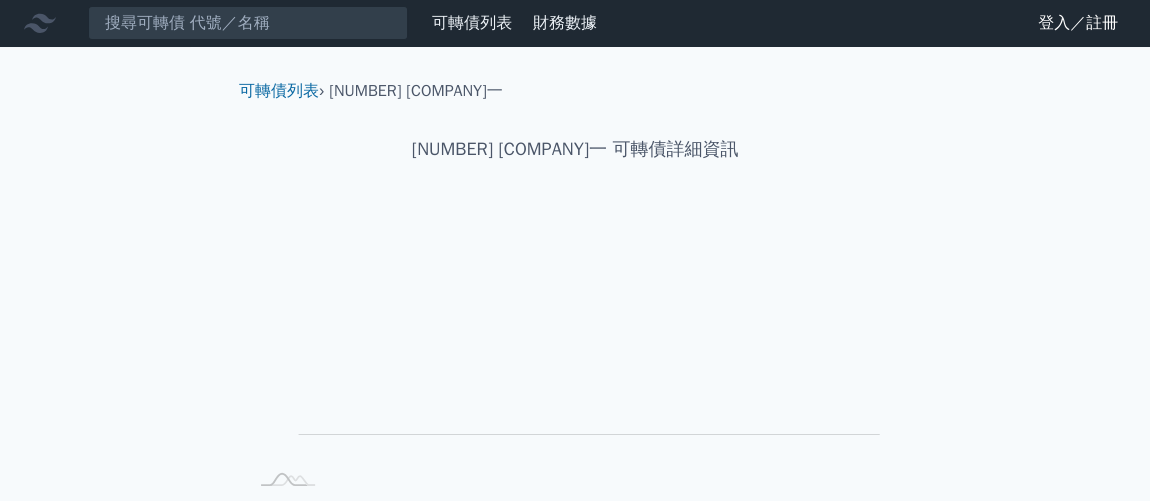 scroll, scrollTop: 0, scrollLeft: 0, axis: both 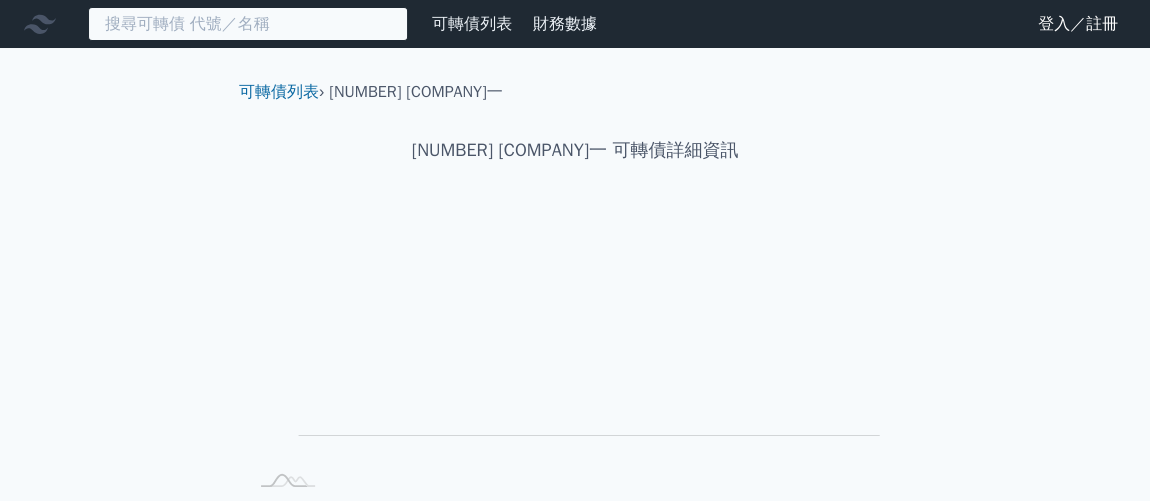 click at bounding box center [248, 24] 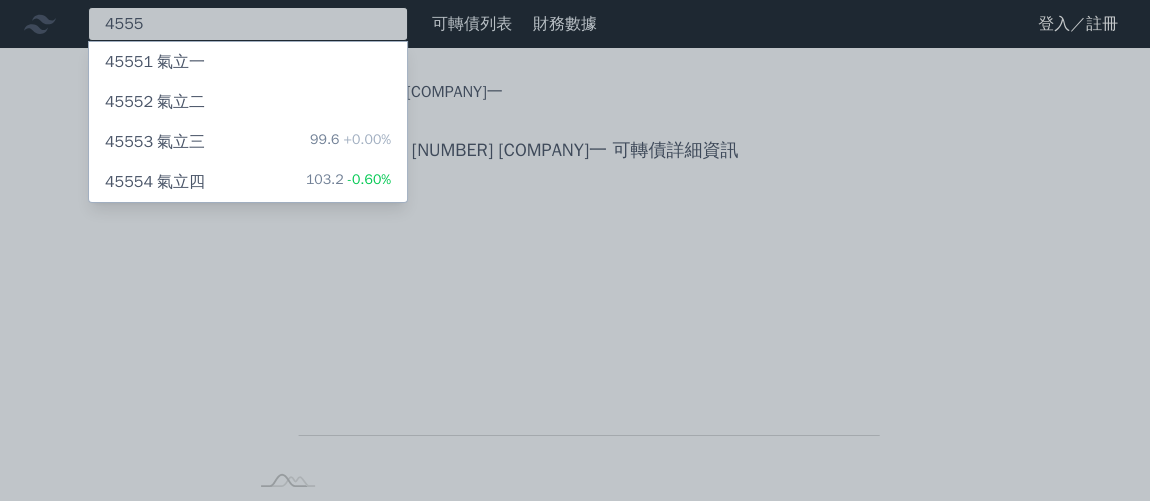 type on "4555" 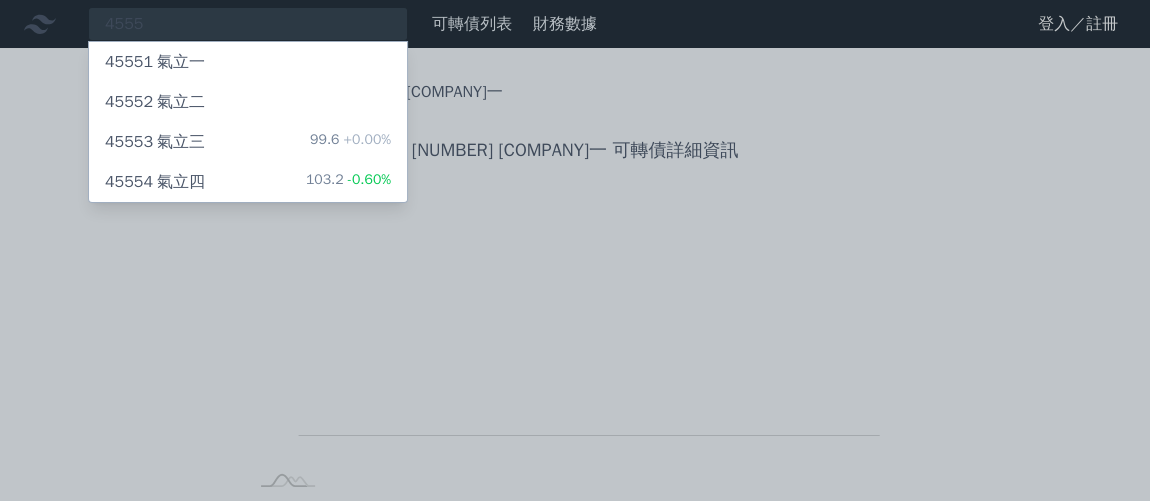 click on "45554 氣立四
103.2 -0.60%" at bounding box center (248, 182) 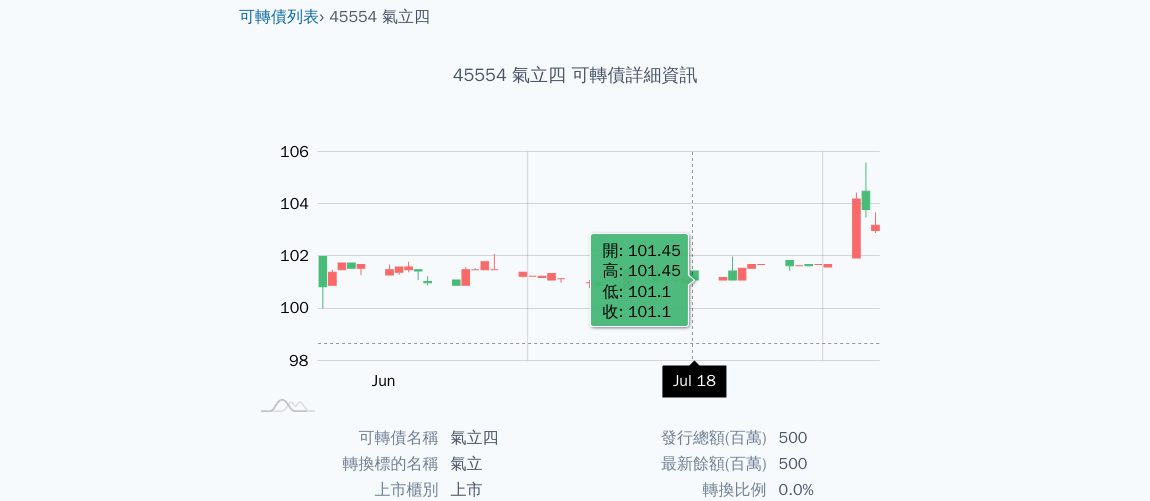 scroll, scrollTop: 0, scrollLeft: 0, axis: both 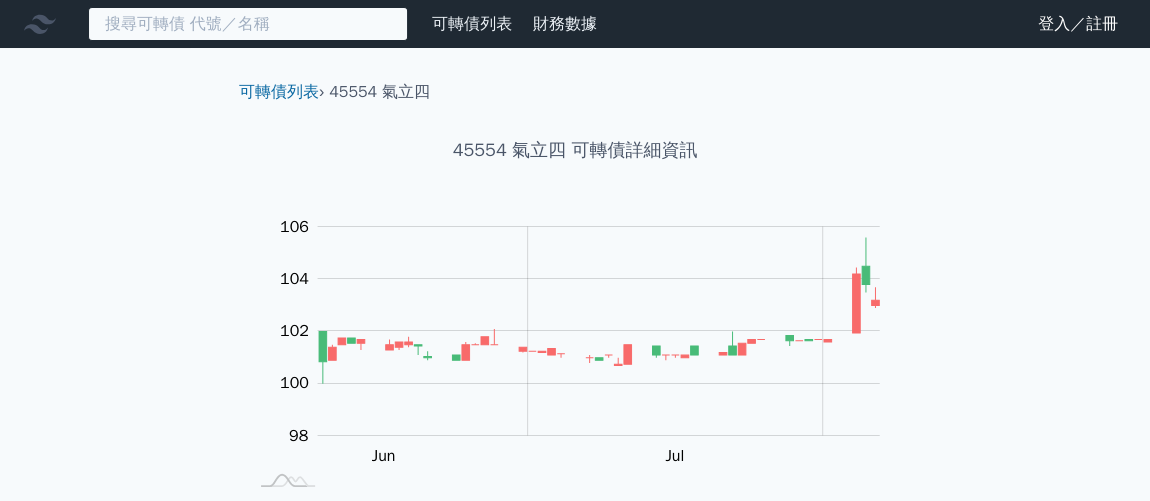 click at bounding box center [248, 24] 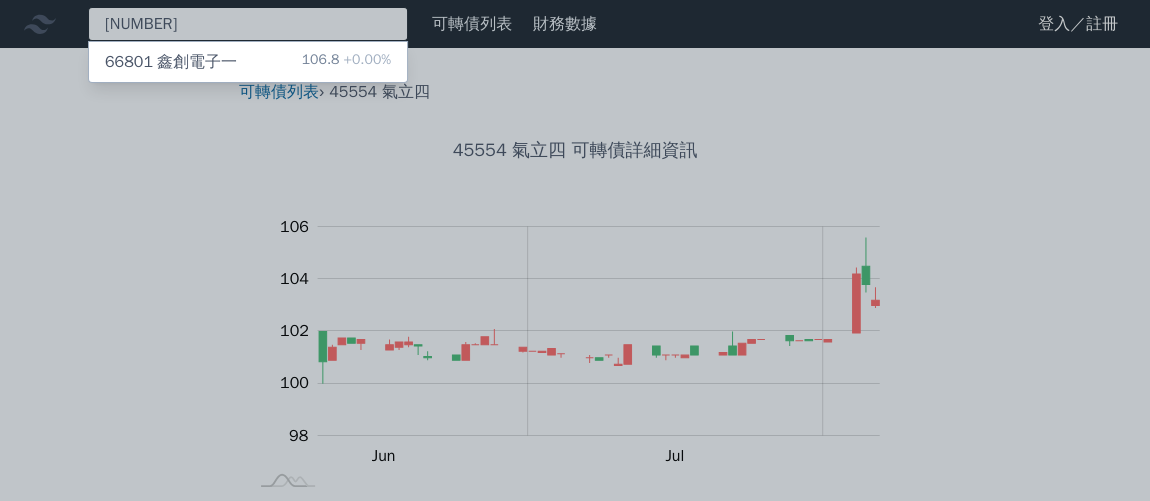 type on "6680" 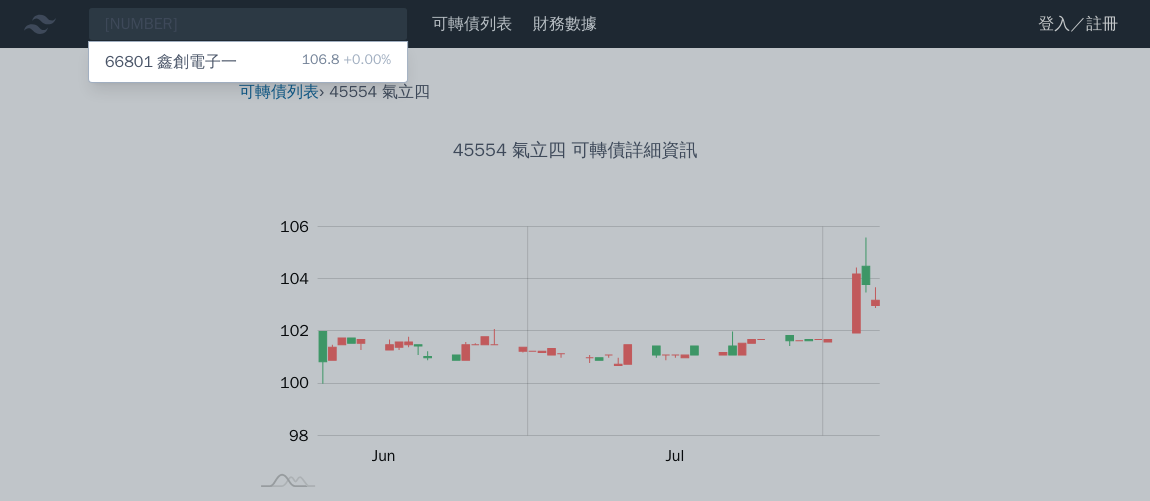 click on "66801 鑫創電子一" at bounding box center [171, 62] 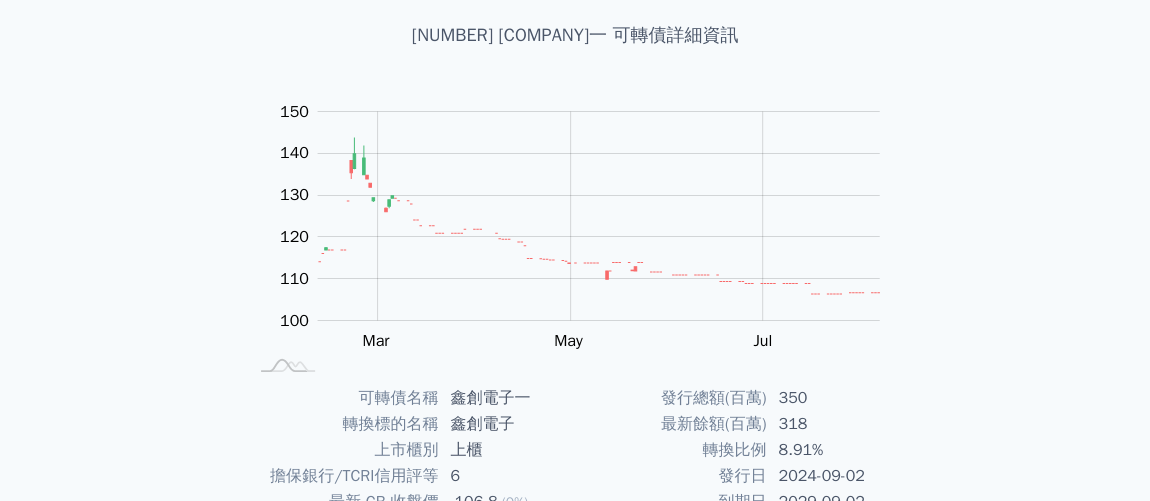 scroll, scrollTop: 0, scrollLeft: 0, axis: both 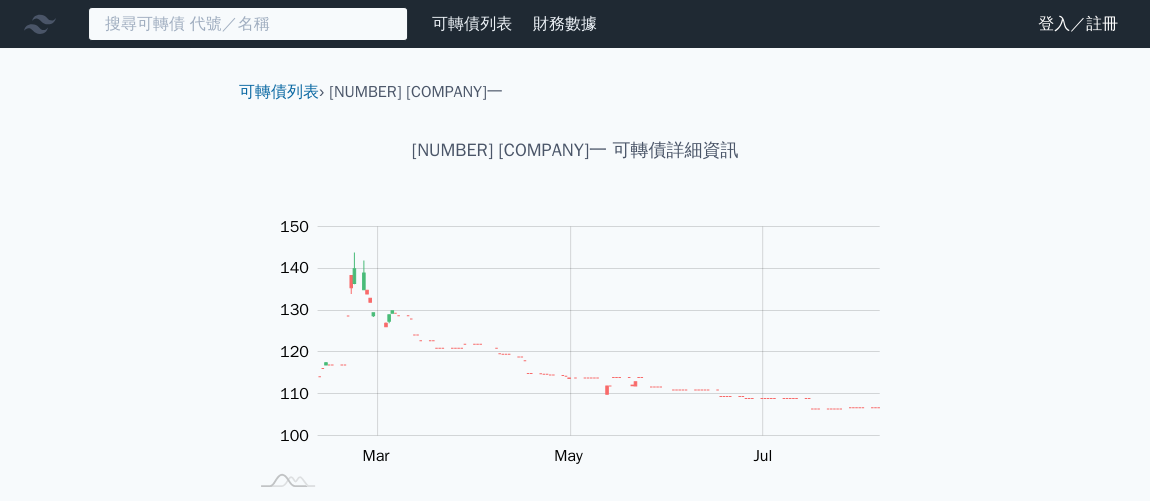 click at bounding box center [248, 24] 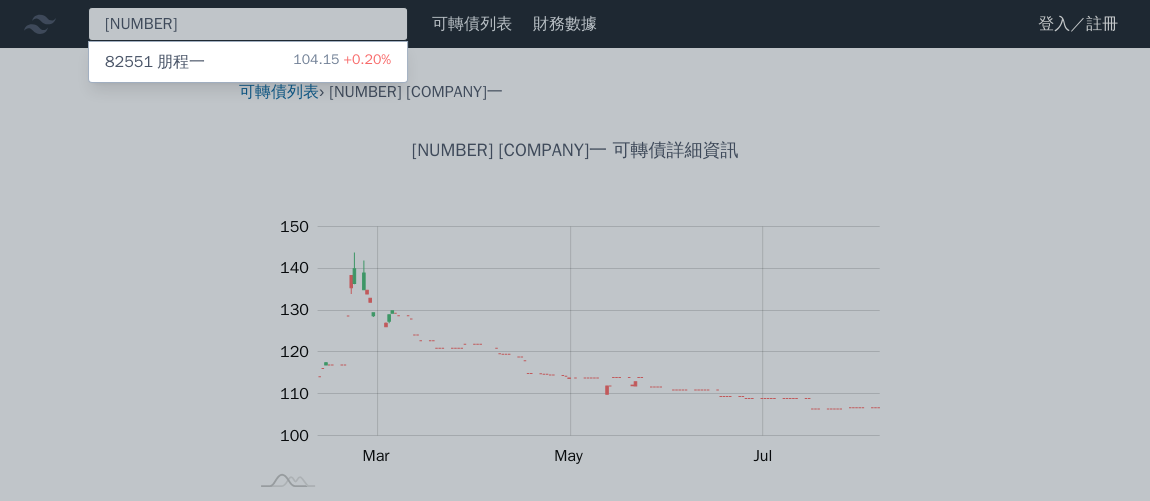 type on "8255" 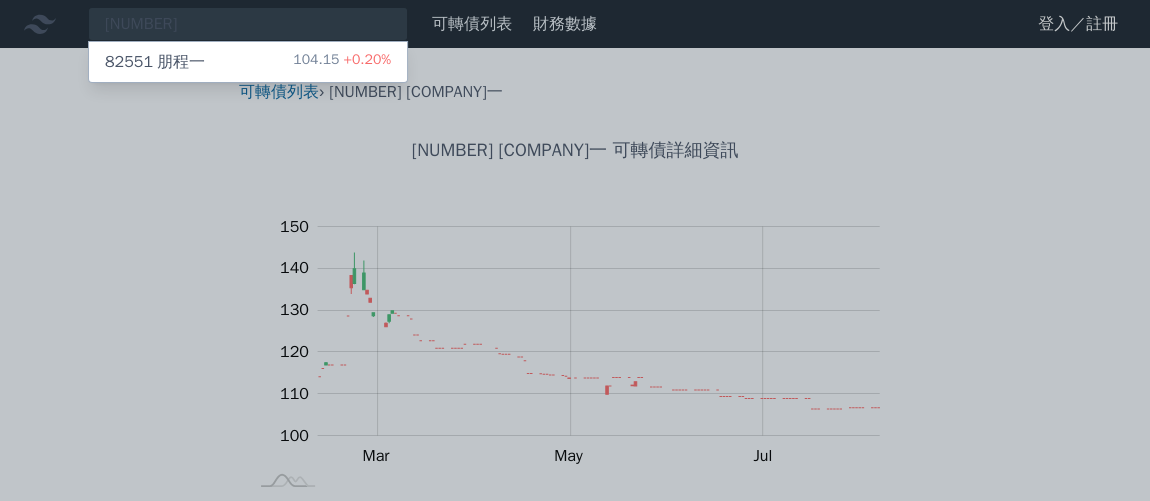 click on "82551 朋程一
104.15 +0.20%" at bounding box center [248, 62] 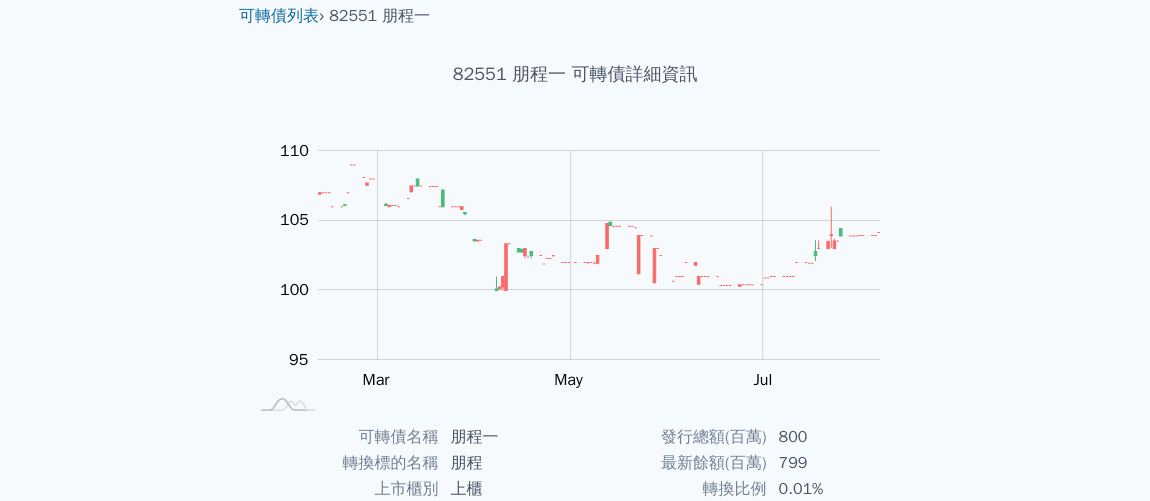 scroll, scrollTop: 0, scrollLeft: 0, axis: both 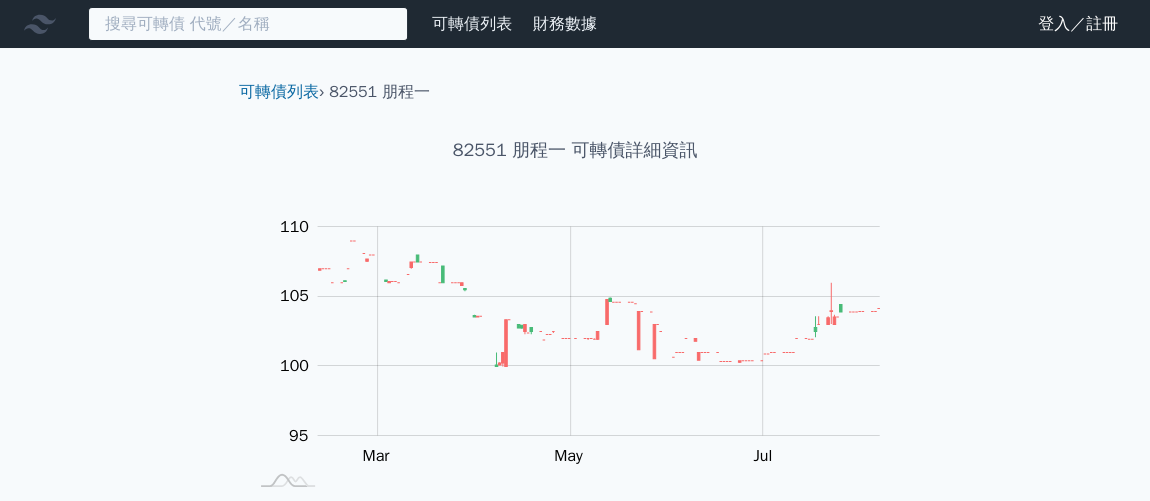 click at bounding box center [248, 24] 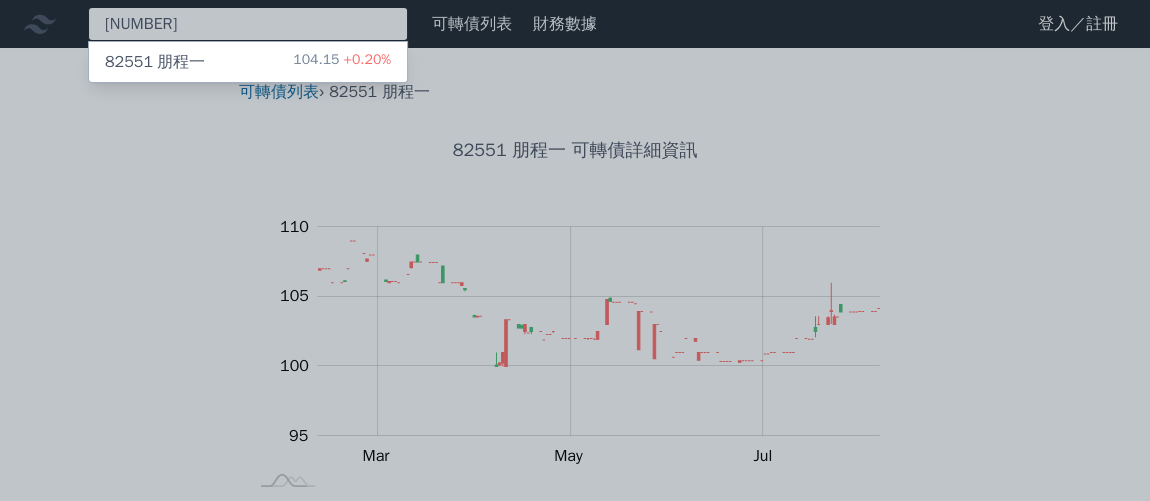 type on "8255" 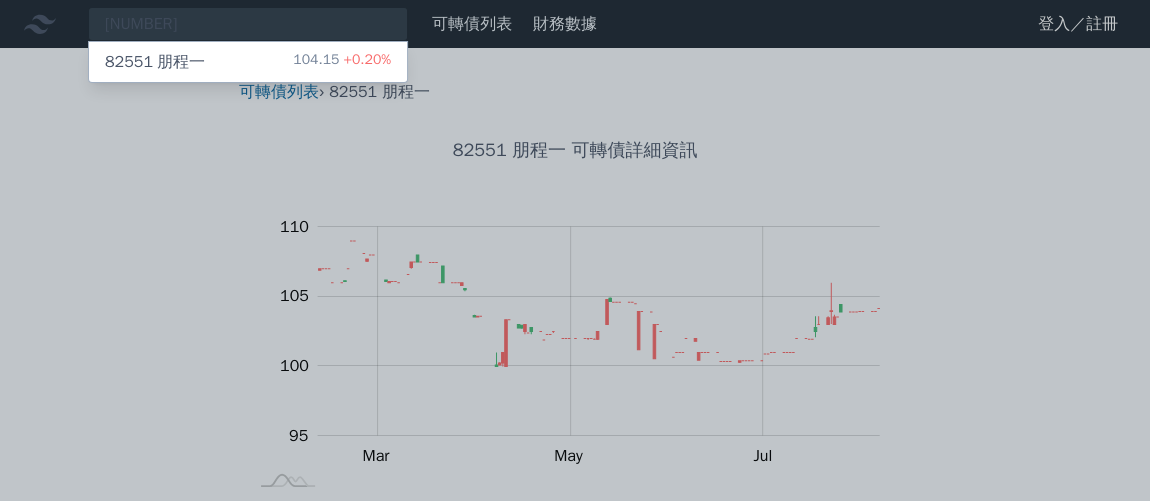 click on "104.15 +0.20%" at bounding box center (342, 62) 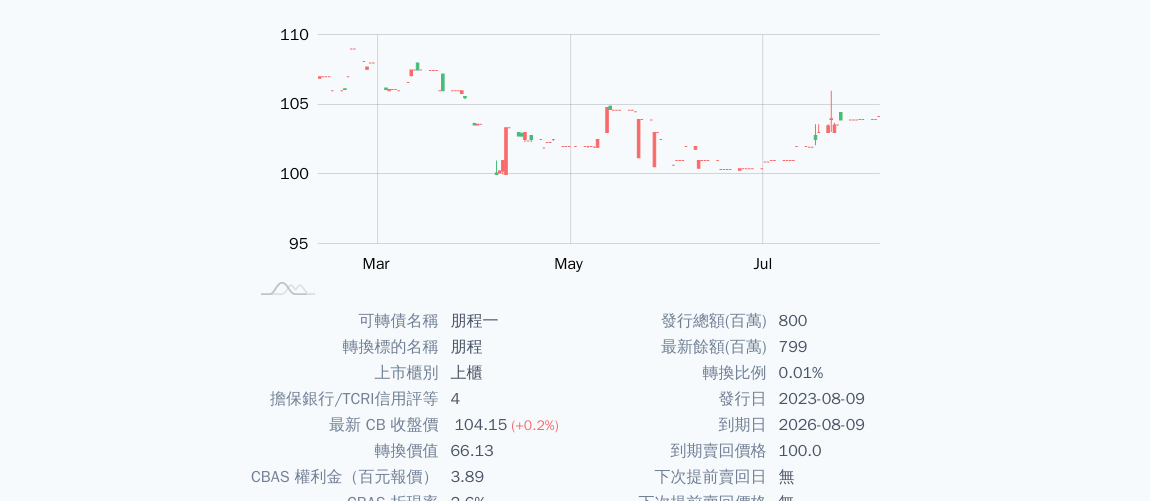 scroll, scrollTop: 0, scrollLeft: 0, axis: both 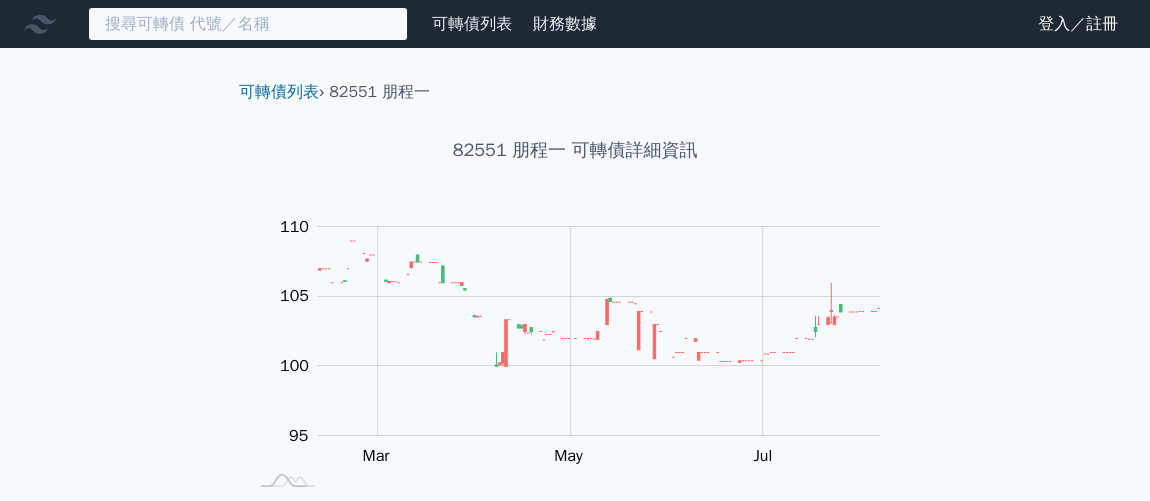 click at bounding box center [248, 24] 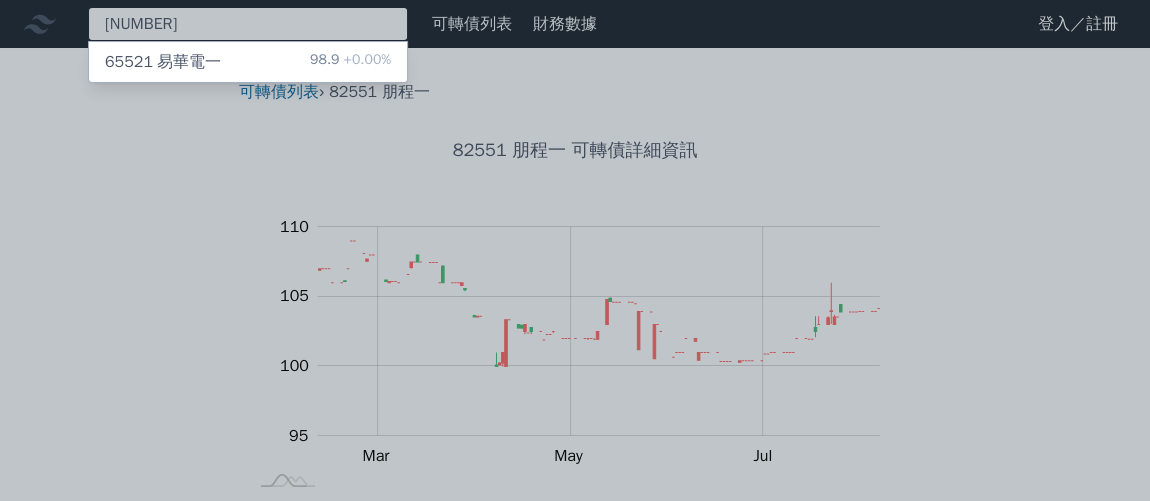 type on "6552" 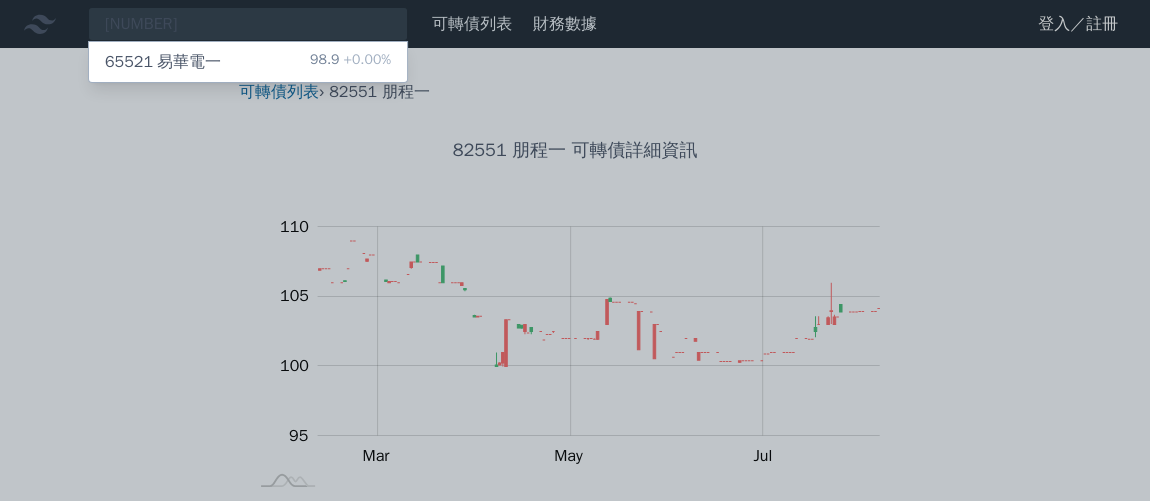 click on "65521 易華電一
98.9 +0.00%" at bounding box center [248, 62] 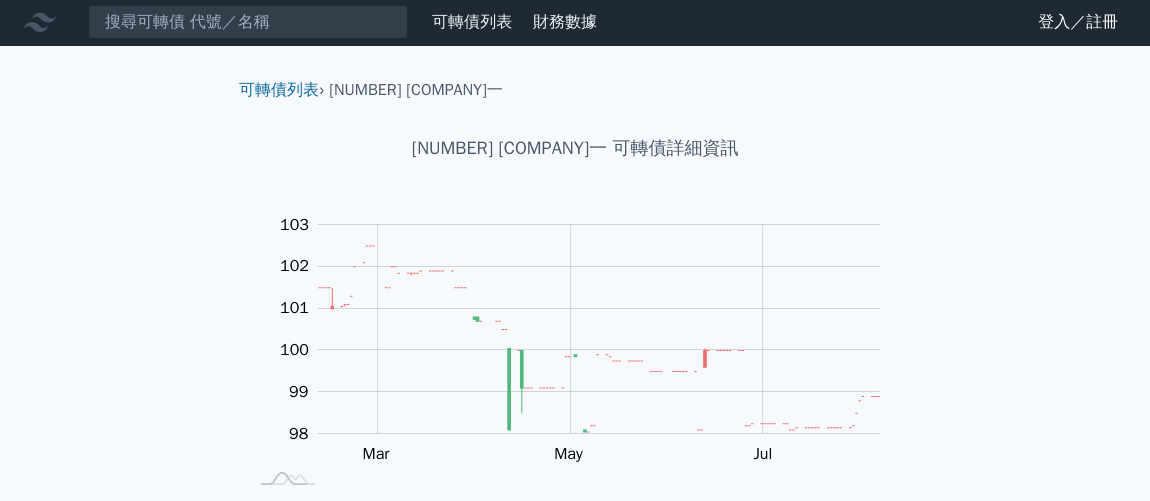 scroll, scrollTop: 0, scrollLeft: 0, axis: both 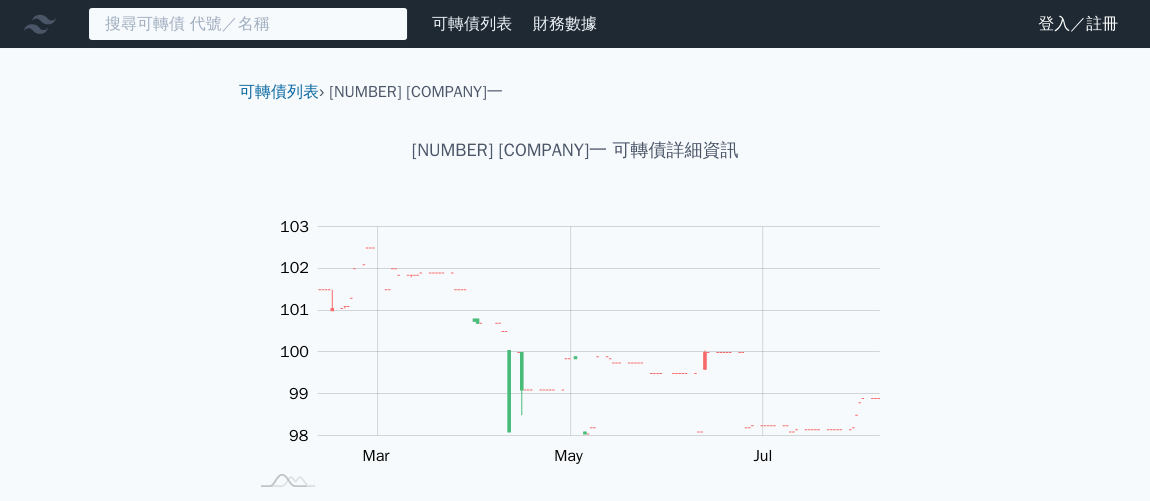 click at bounding box center [248, 24] 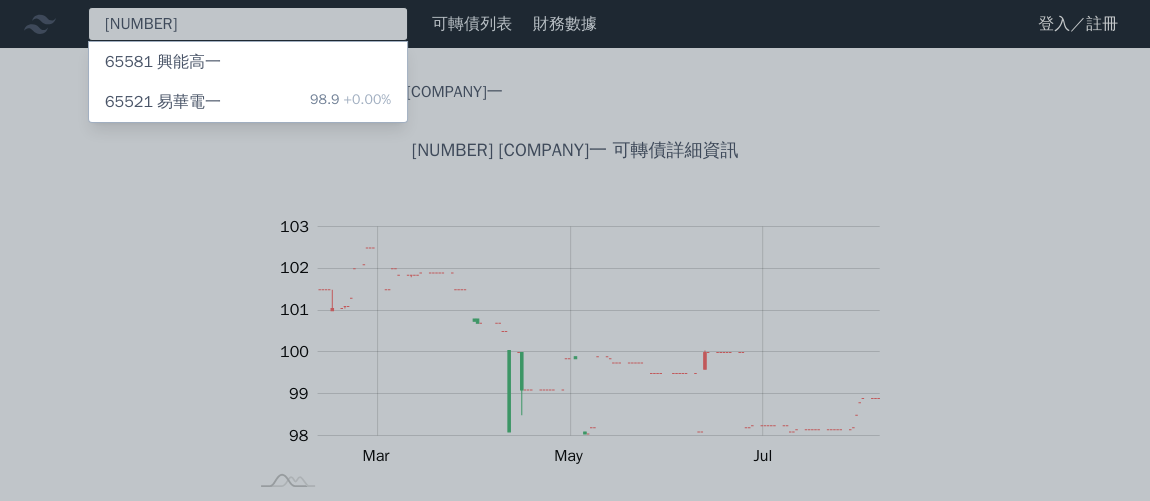type on "655" 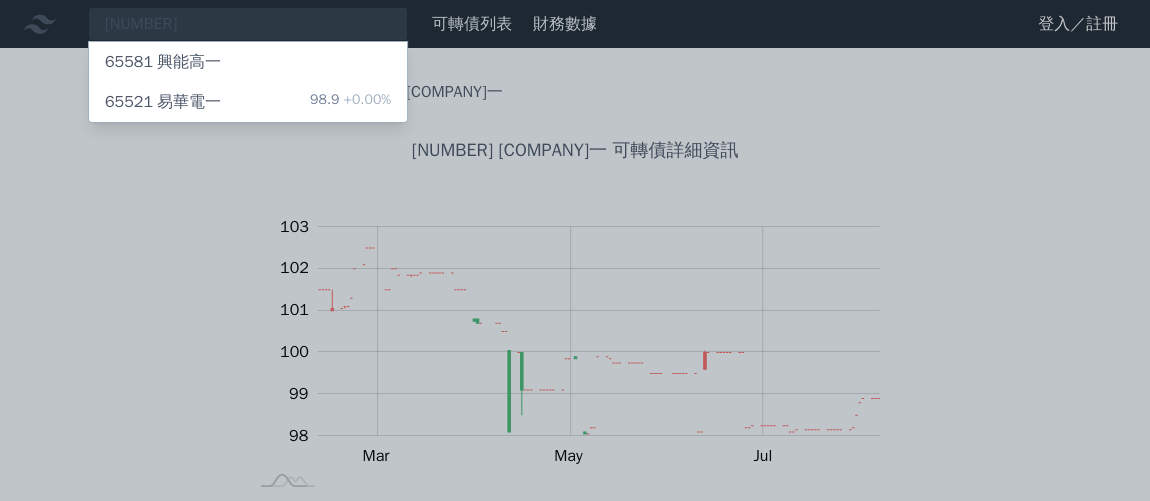 click on "65581 興能高一" at bounding box center [248, 62] 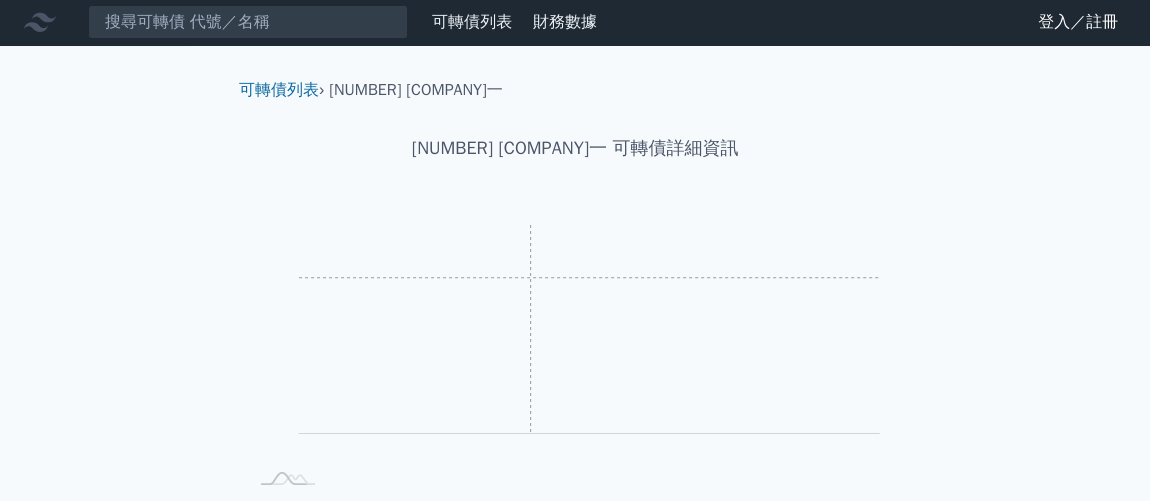 scroll, scrollTop: 0, scrollLeft: 0, axis: both 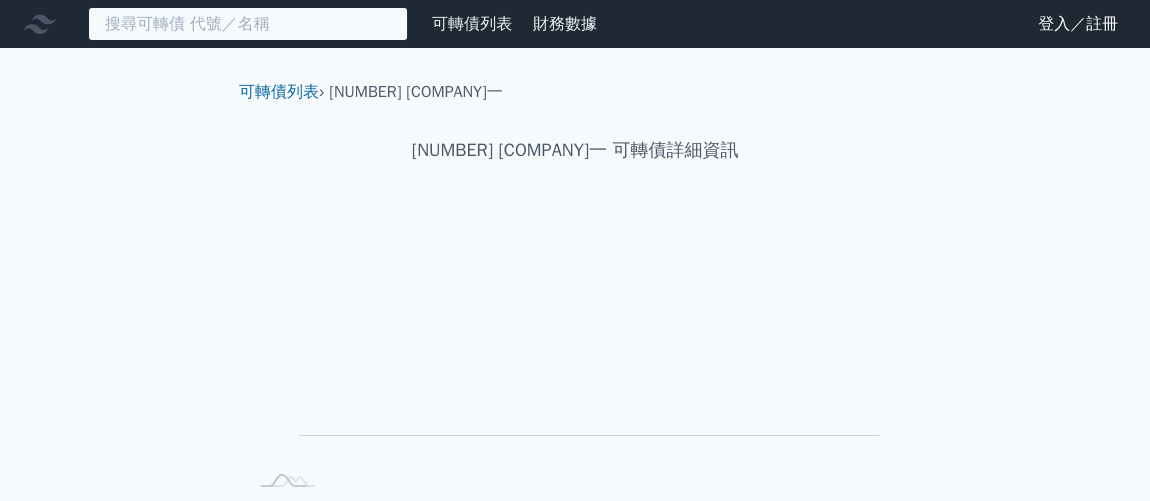 click at bounding box center [248, 24] 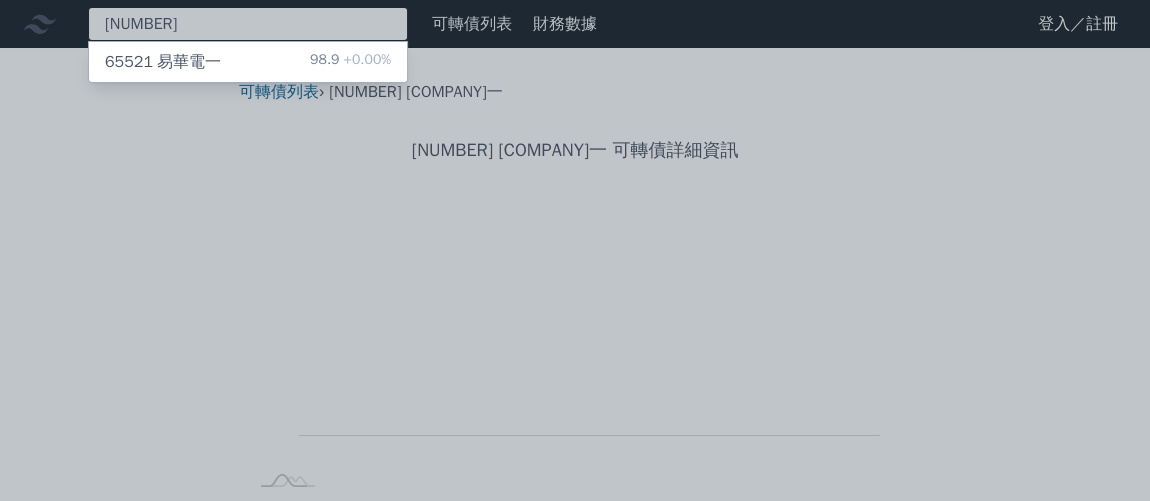type on "6552" 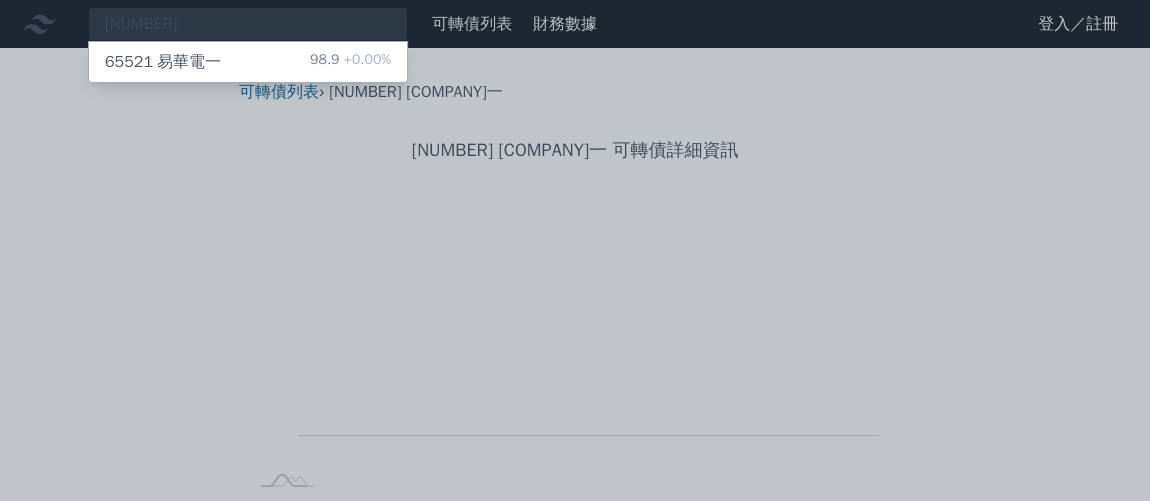click on "65521 易華電一
98.9 +0.00%" at bounding box center (248, 62) 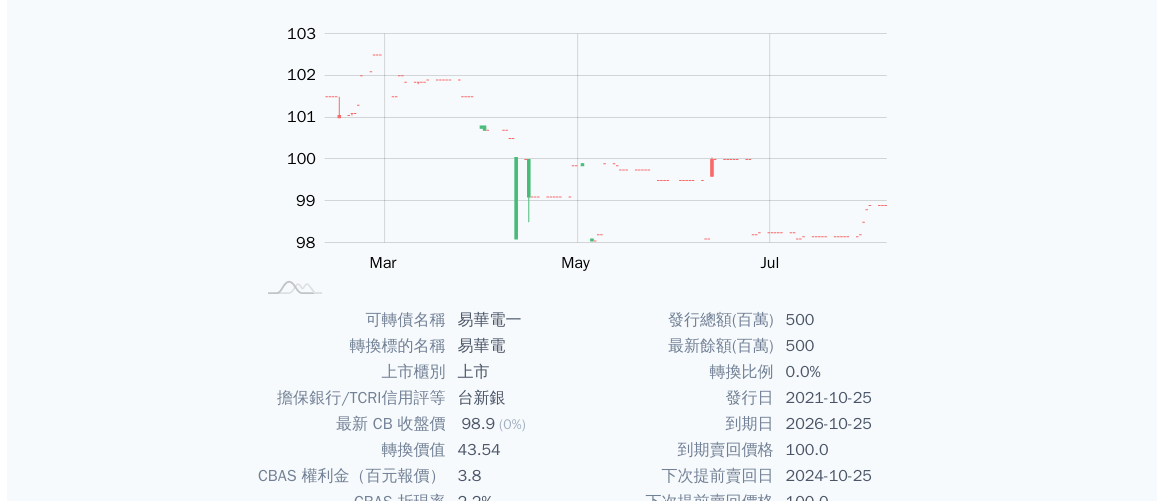 scroll, scrollTop: 0, scrollLeft: 0, axis: both 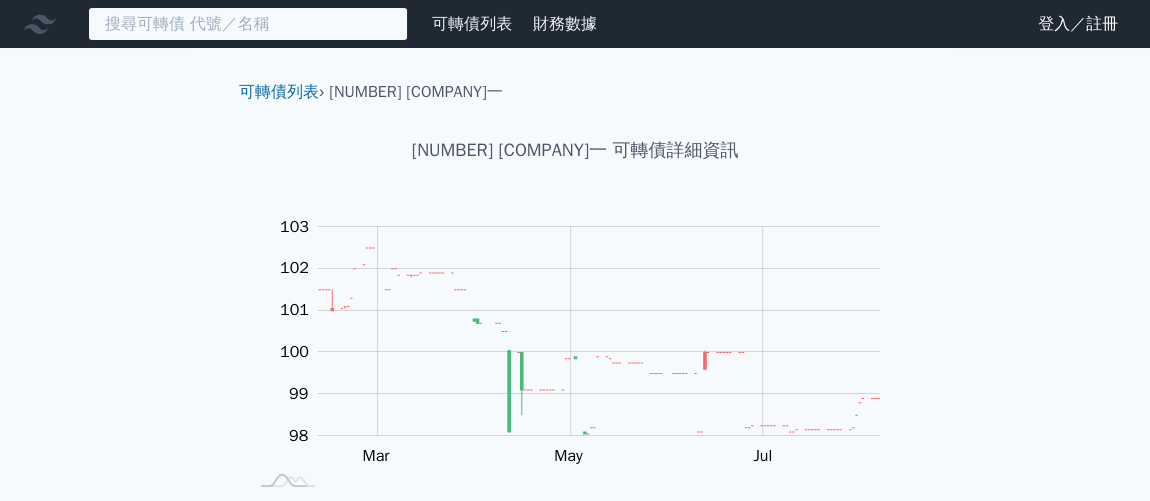 click at bounding box center (248, 24) 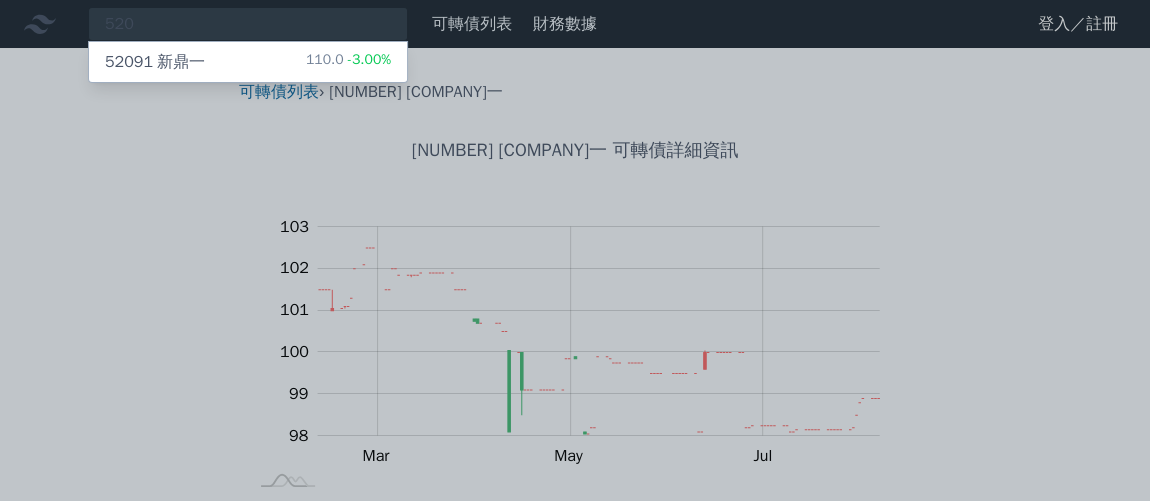 drag, startPoint x: 204, startPoint y: 13, endPoint x: 3, endPoint y: 66, distance: 207.87015 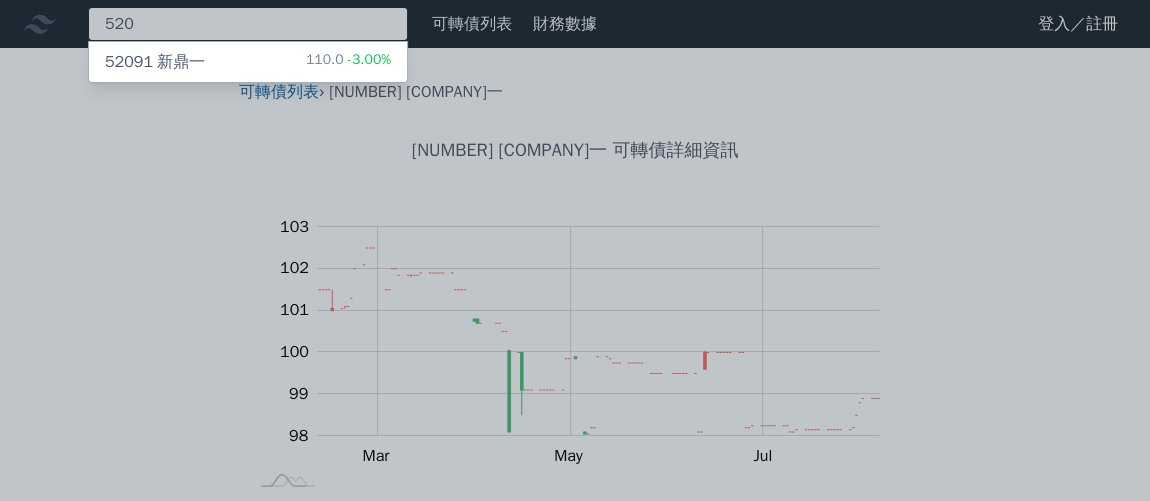 click on "520
52091 新鼎一
110.0 -3.00%" at bounding box center [248, 24] 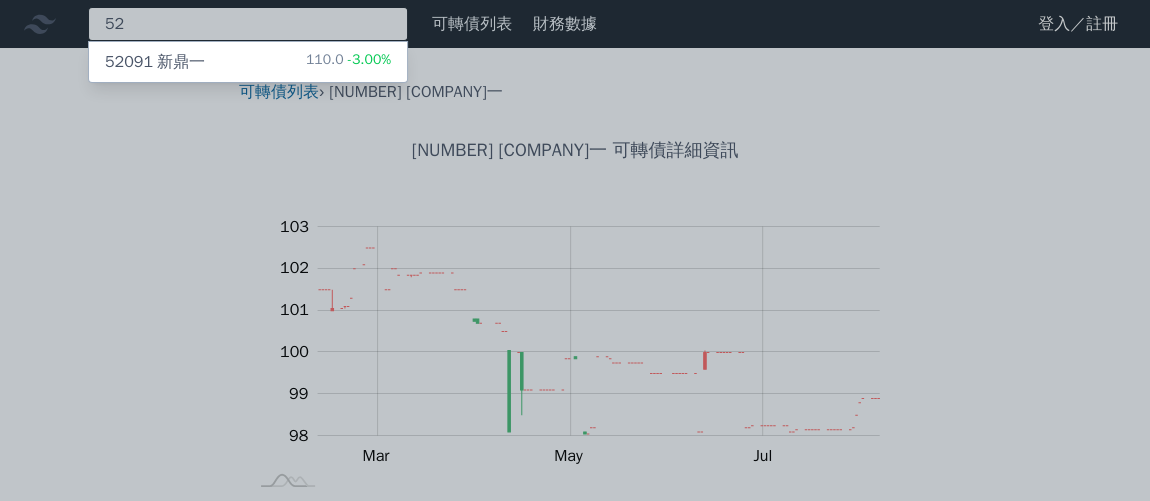 type on "5" 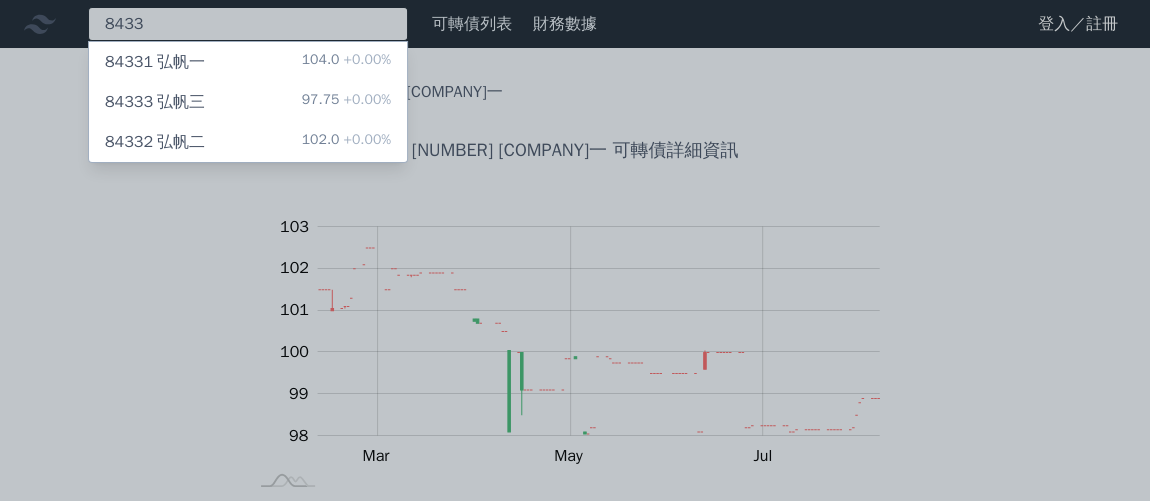 type on "8433" 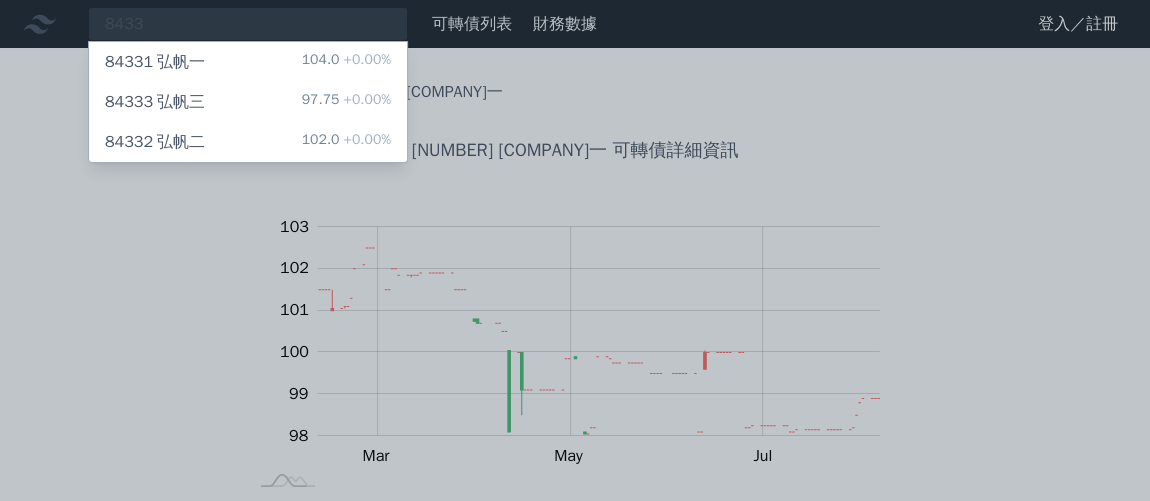 drag, startPoint x: 95, startPoint y: 336, endPoint x: 107, endPoint y: 337, distance: 12.0415945 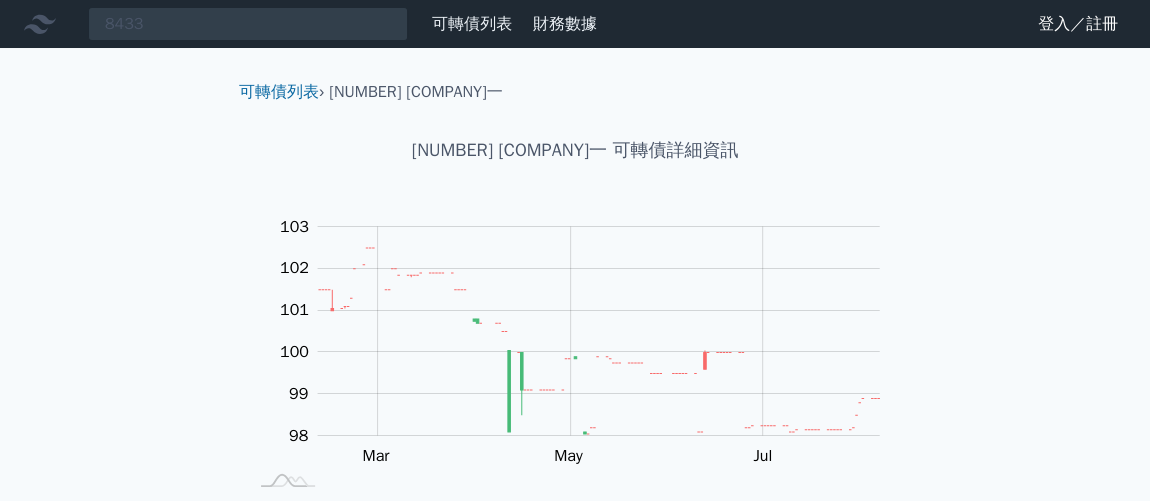click on "可轉債列表" at bounding box center [472, 24] 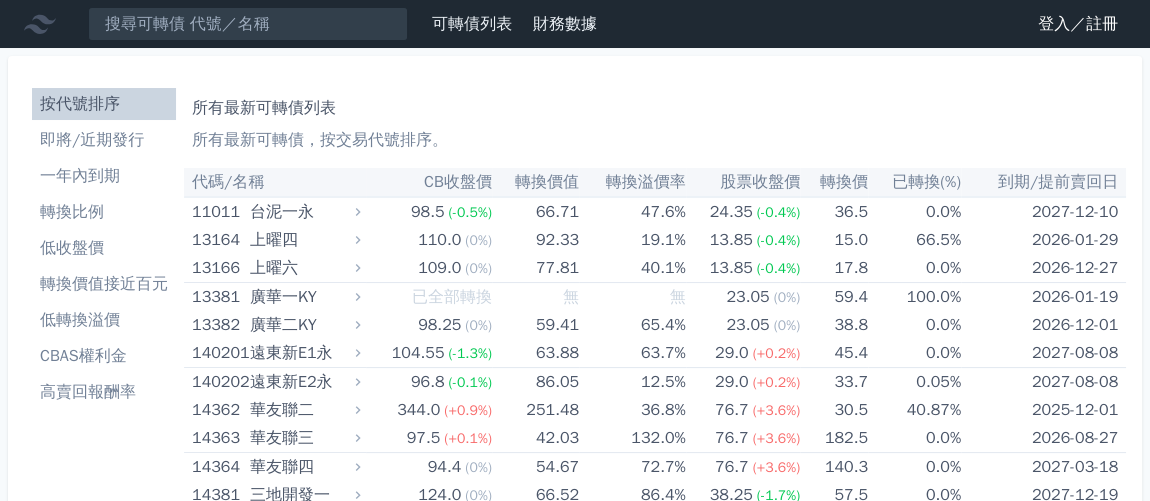 click on "登入／註冊" at bounding box center [1078, 24] 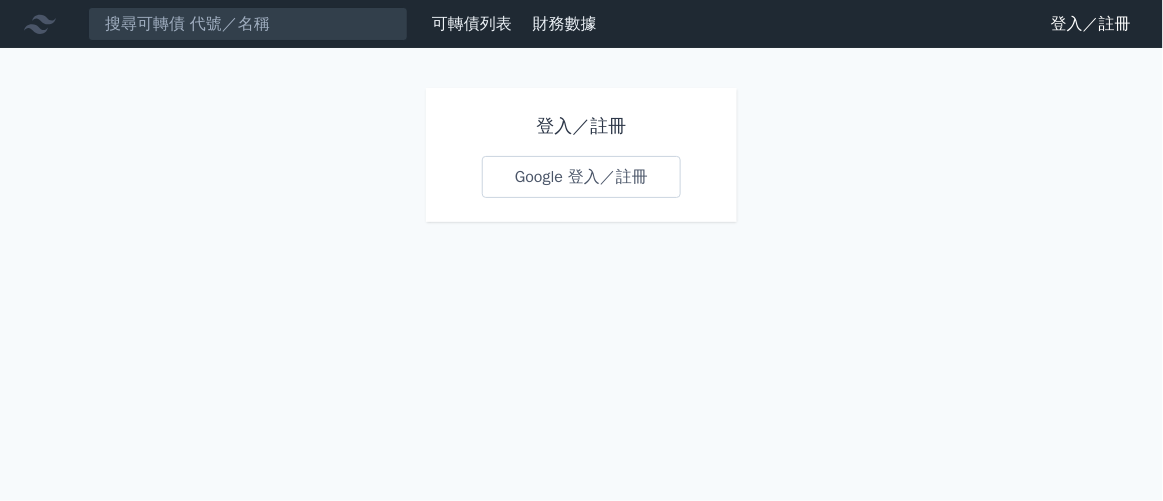 click on "Google 登入／註冊" at bounding box center (581, 177) 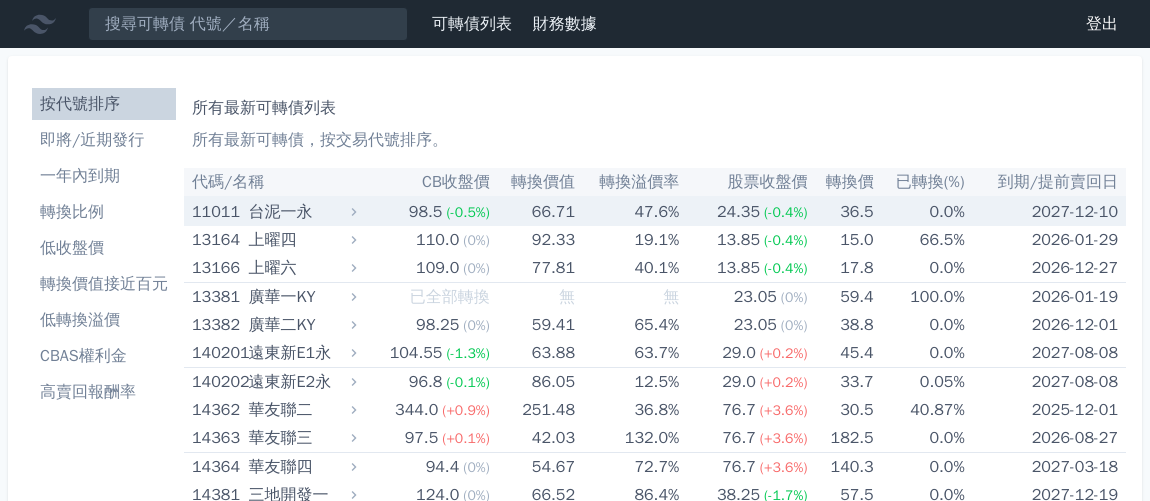 scroll, scrollTop: 0, scrollLeft: 0, axis: both 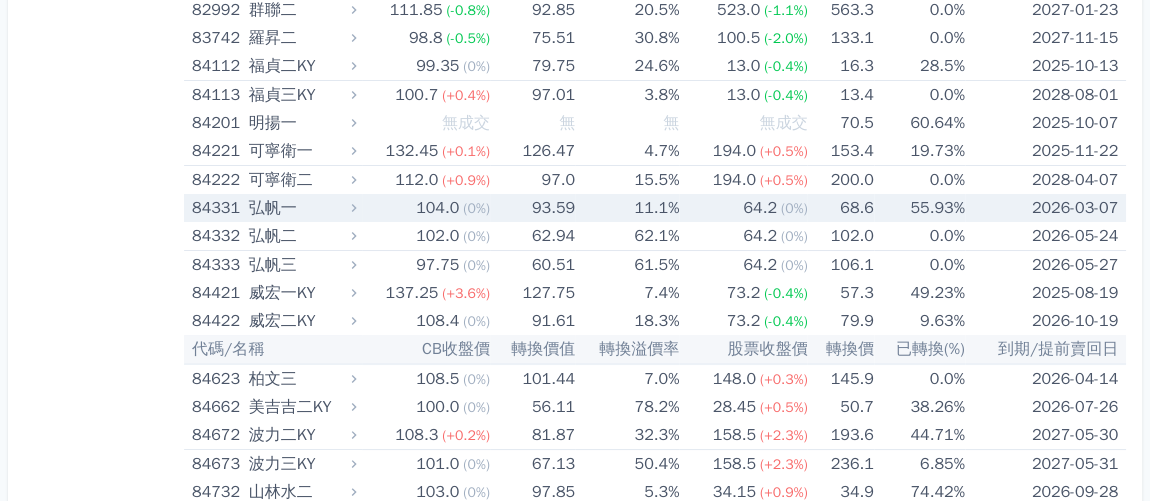 click on "弘帆一" at bounding box center (301, 208) 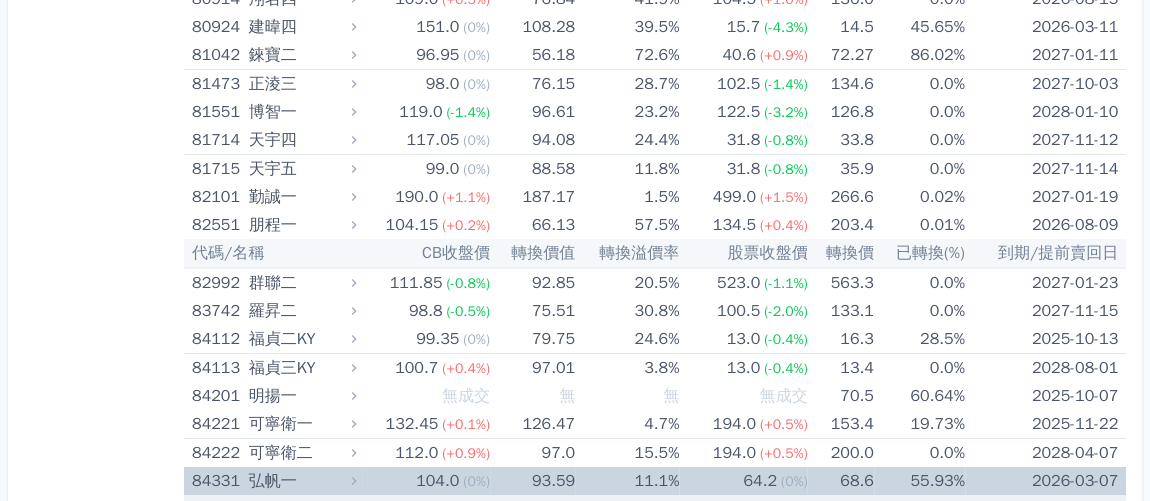 scroll, scrollTop: 11181, scrollLeft: 0, axis: vertical 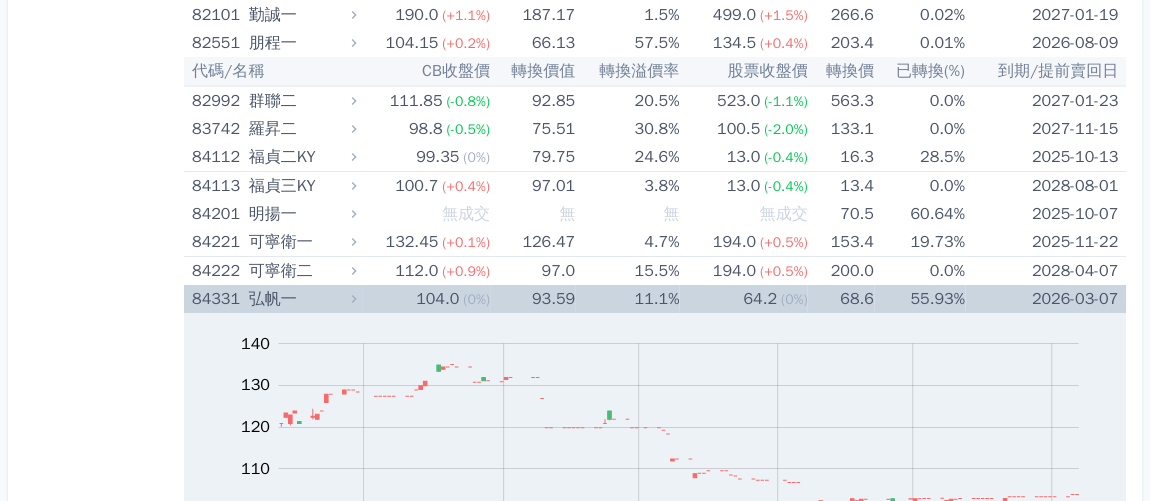 click on "弘帆一" at bounding box center [301, 299] 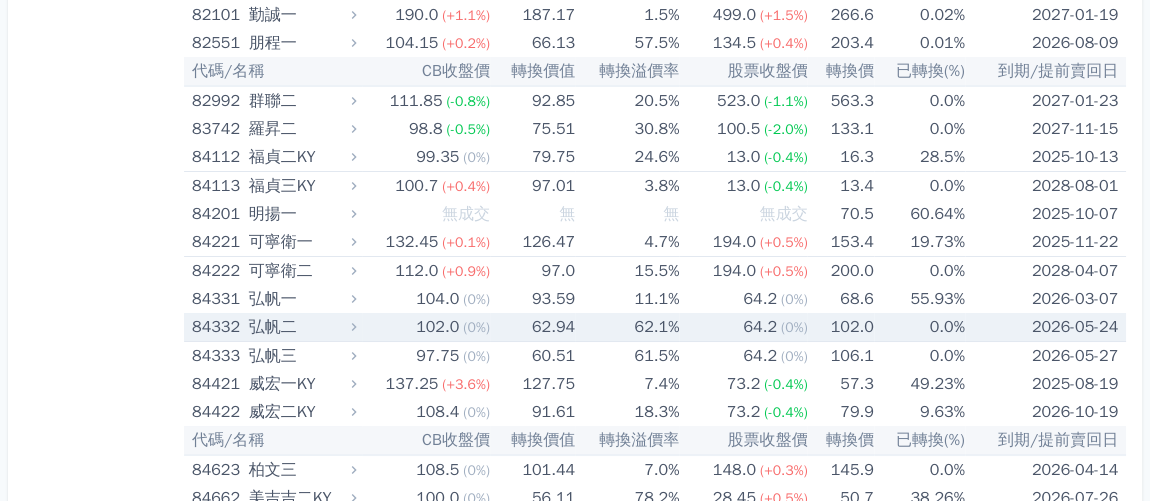 click on "弘帆二" at bounding box center (301, 327) 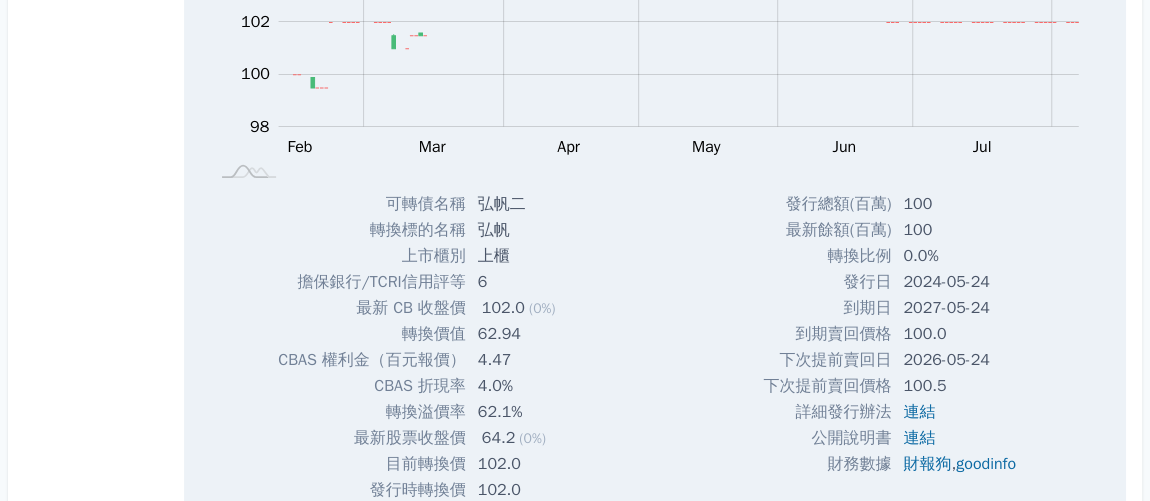 scroll, scrollTop: 11544, scrollLeft: 0, axis: vertical 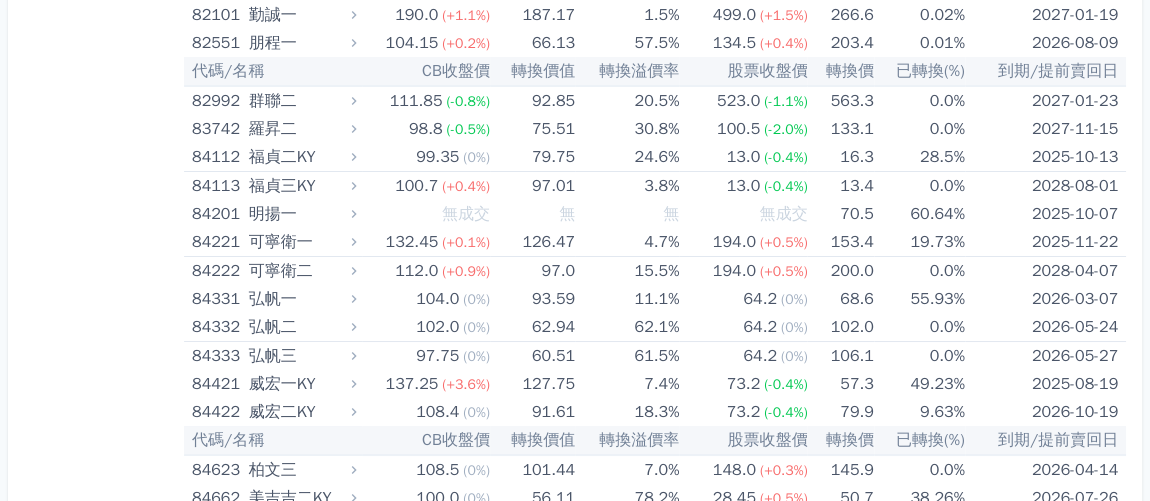 click on "按代號排序
即將/近期發行
一年內到期
轉換比例
低收盤價
轉換價值接近百元
低轉換溢價
CBAS權利金
高賣回報酬率" at bounding box center [104, -4940] 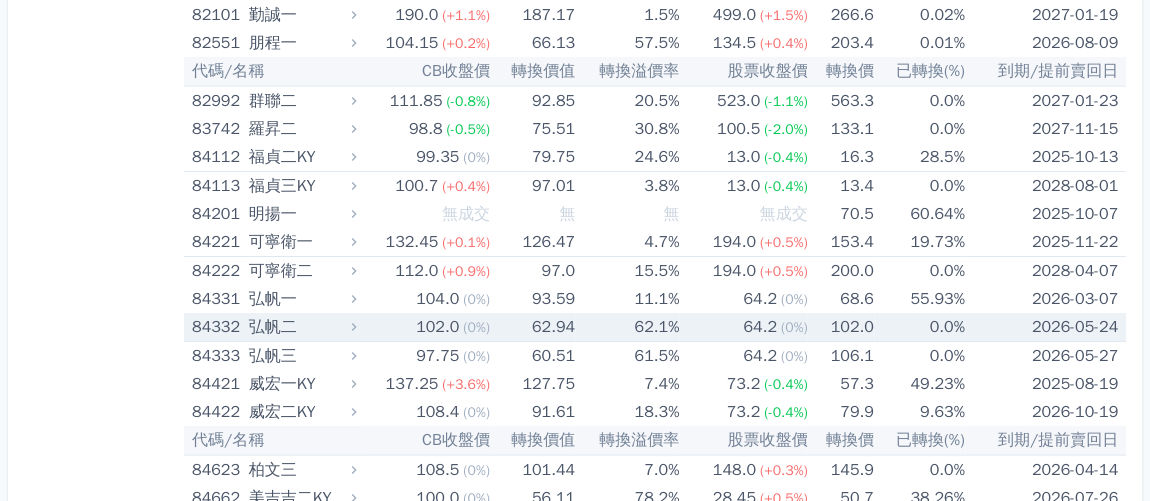 click on "102.0" at bounding box center (437, 327) 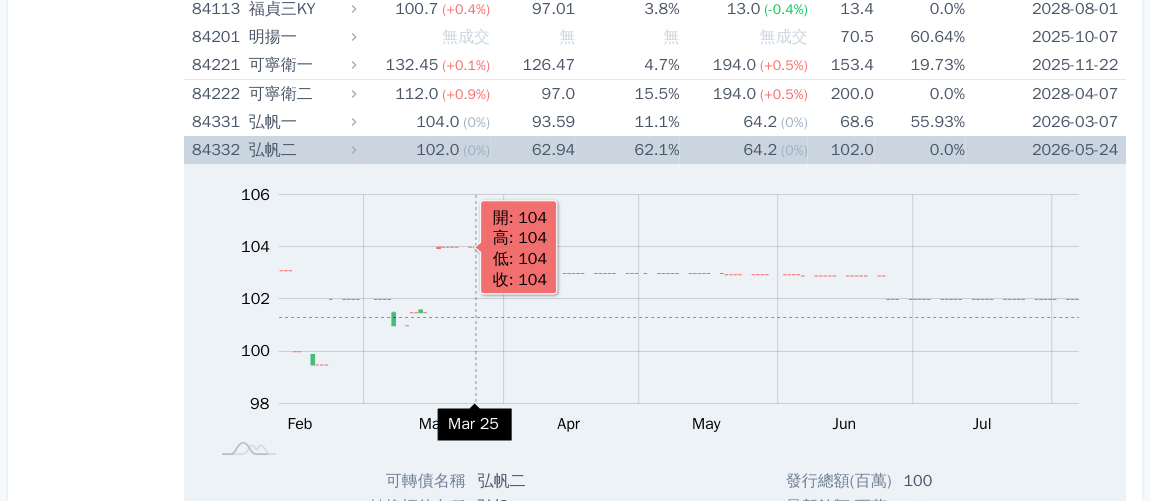 scroll, scrollTop: 11272, scrollLeft: 0, axis: vertical 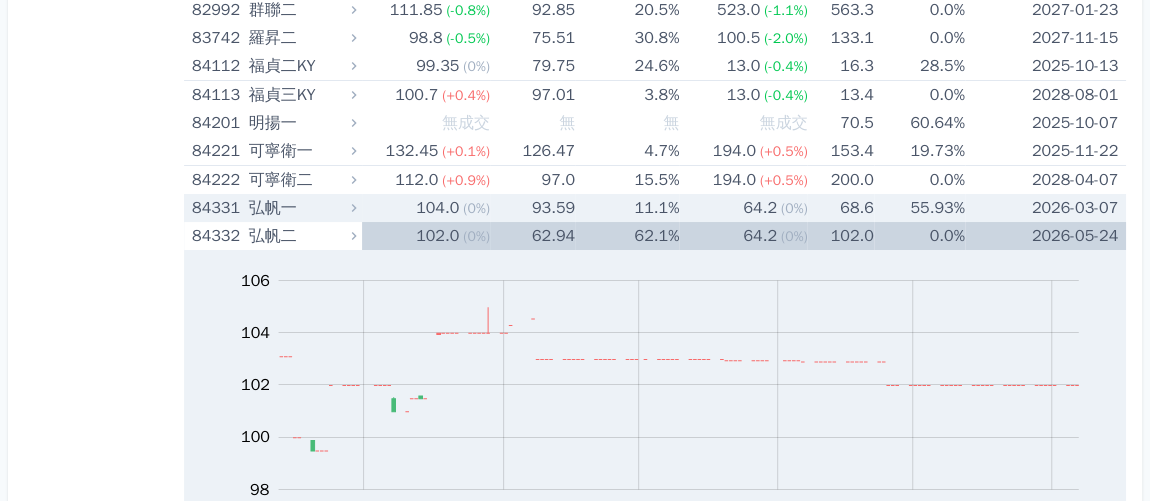 click on "(0%)" at bounding box center (476, 208) 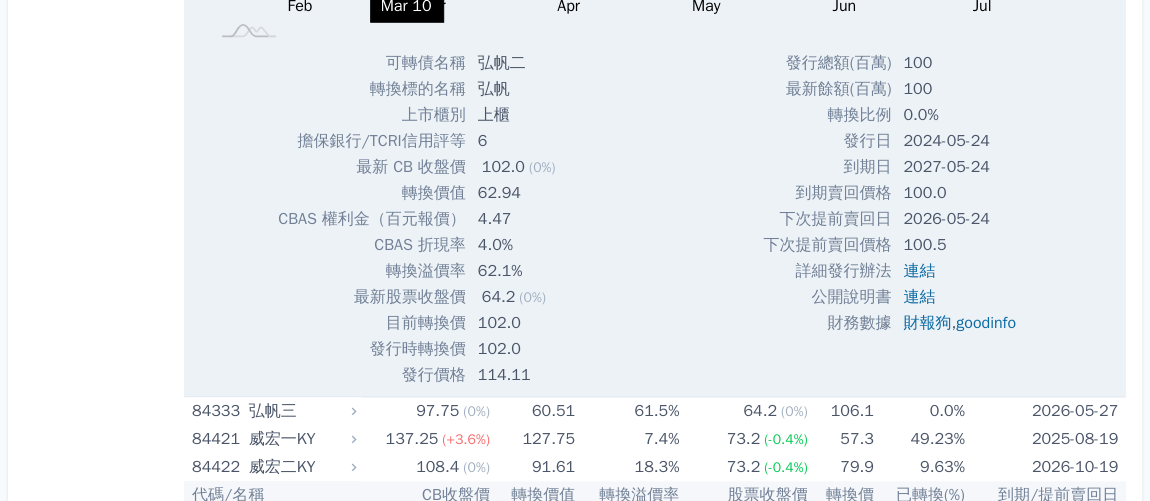scroll, scrollTop: 12544, scrollLeft: 0, axis: vertical 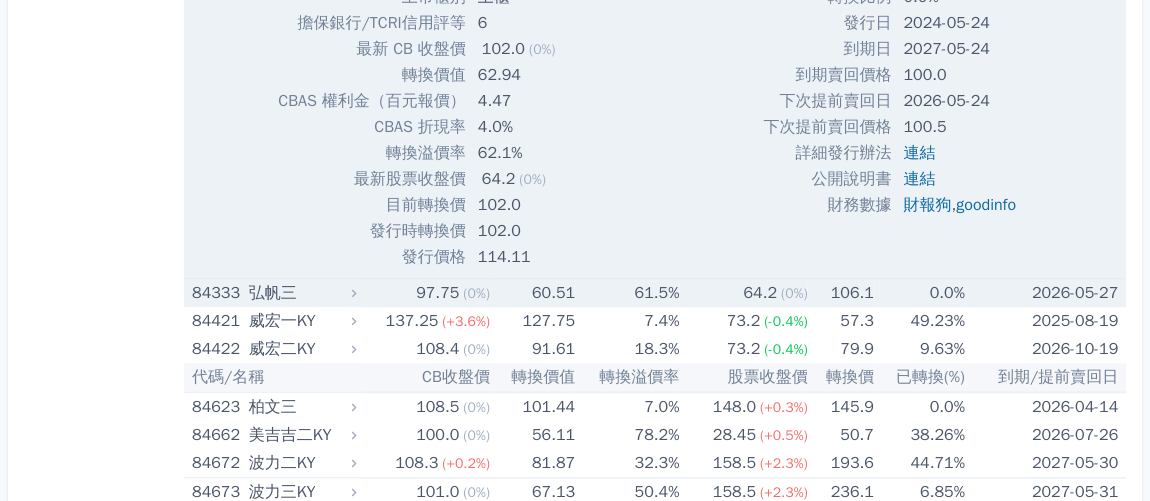 click on "97.75 (0%)" at bounding box center [426, 293] 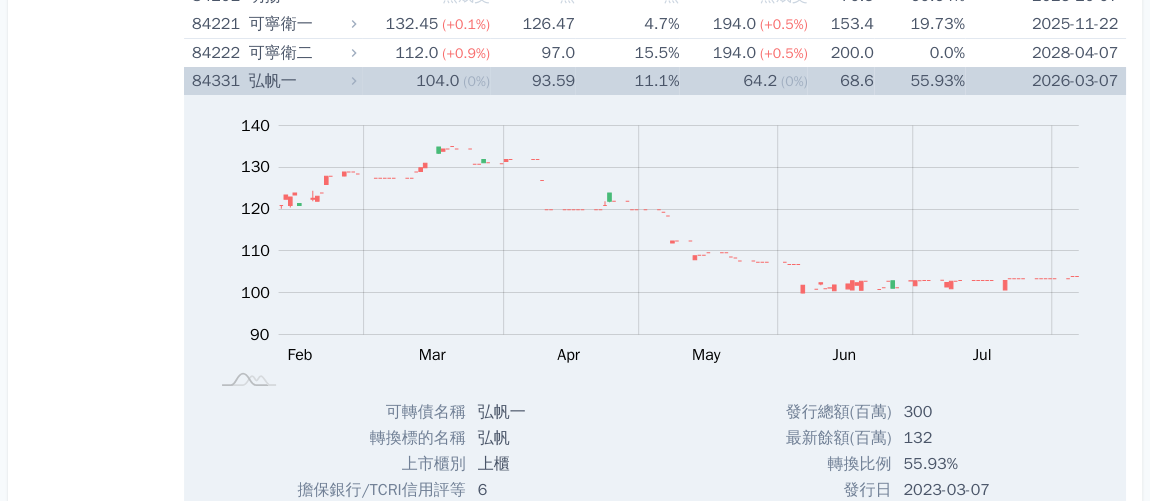 scroll, scrollTop: 11272, scrollLeft: 0, axis: vertical 